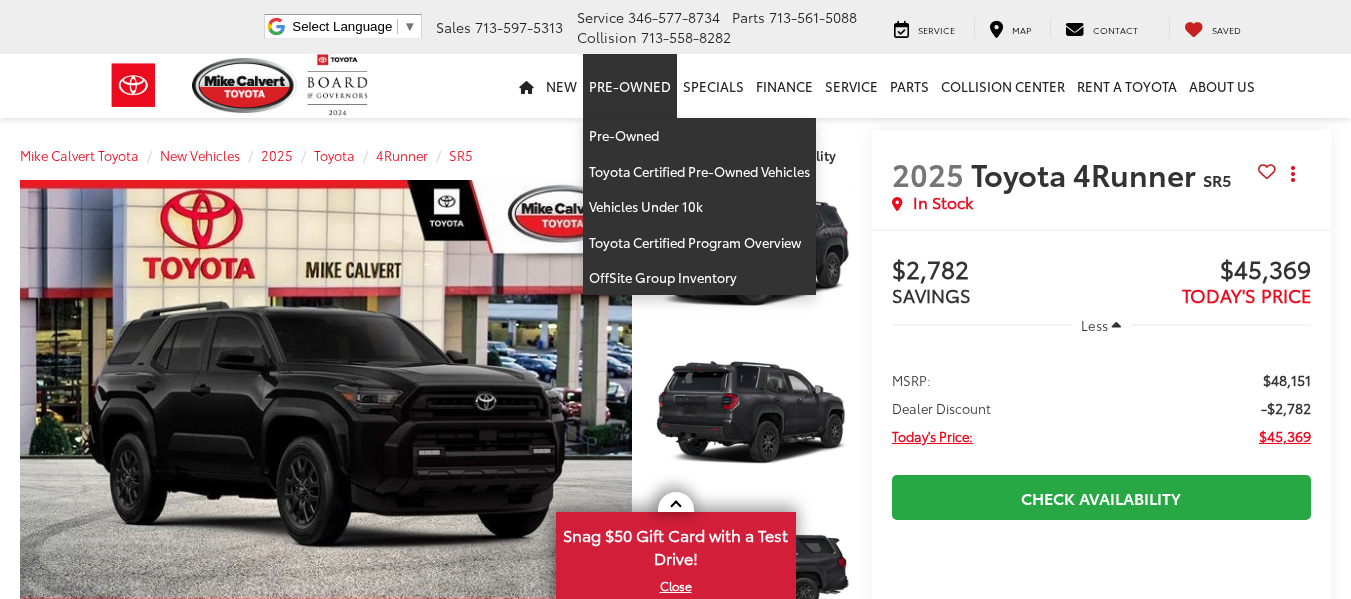 scroll, scrollTop: 0, scrollLeft: 0, axis: both 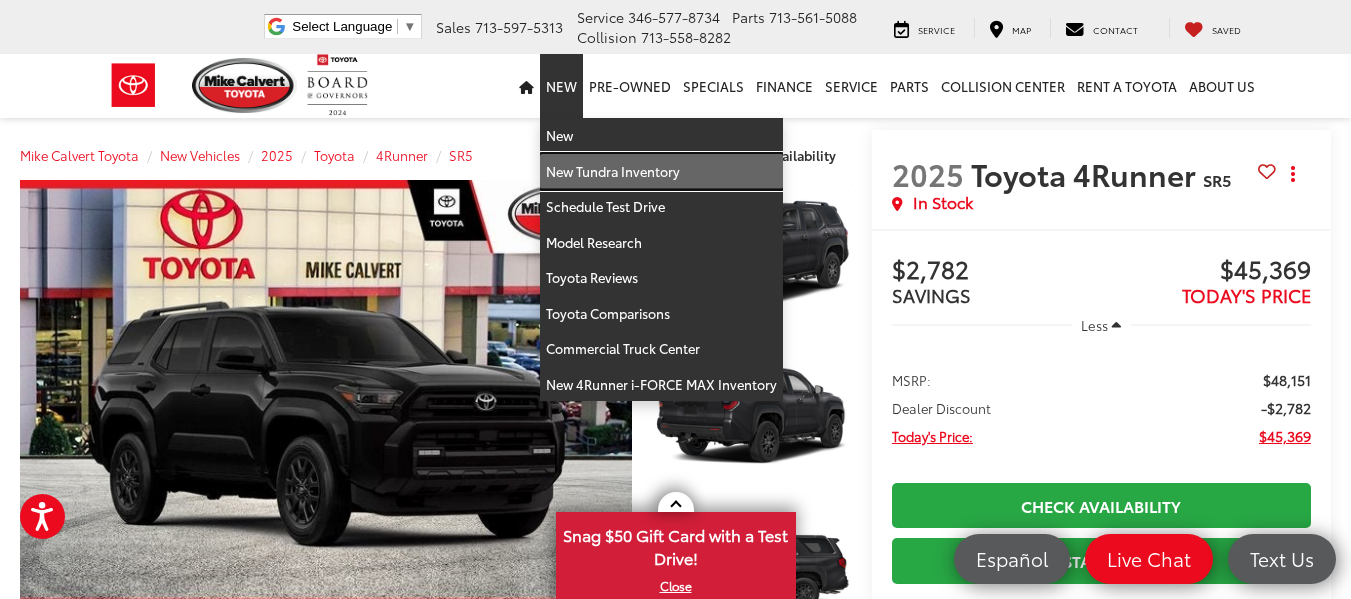 click on "New Tundra Inventory" at bounding box center [661, 172] 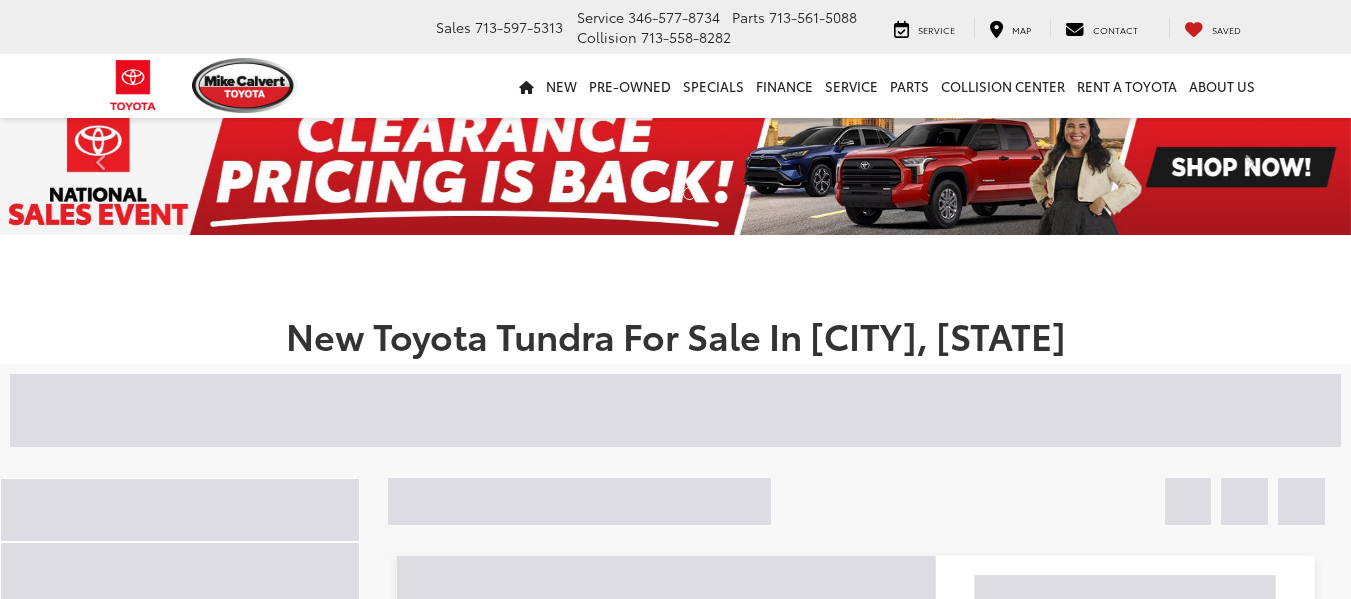 scroll, scrollTop: 0, scrollLeft: 0, axis: both 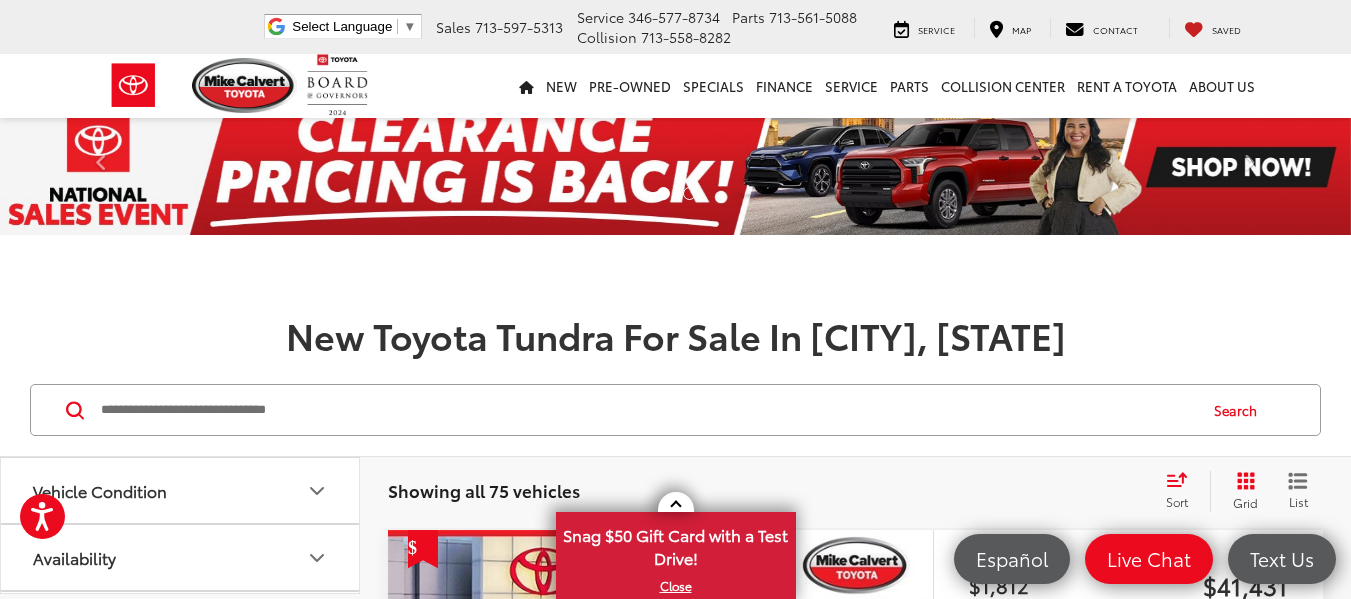 click at bounding box center [647, 410] 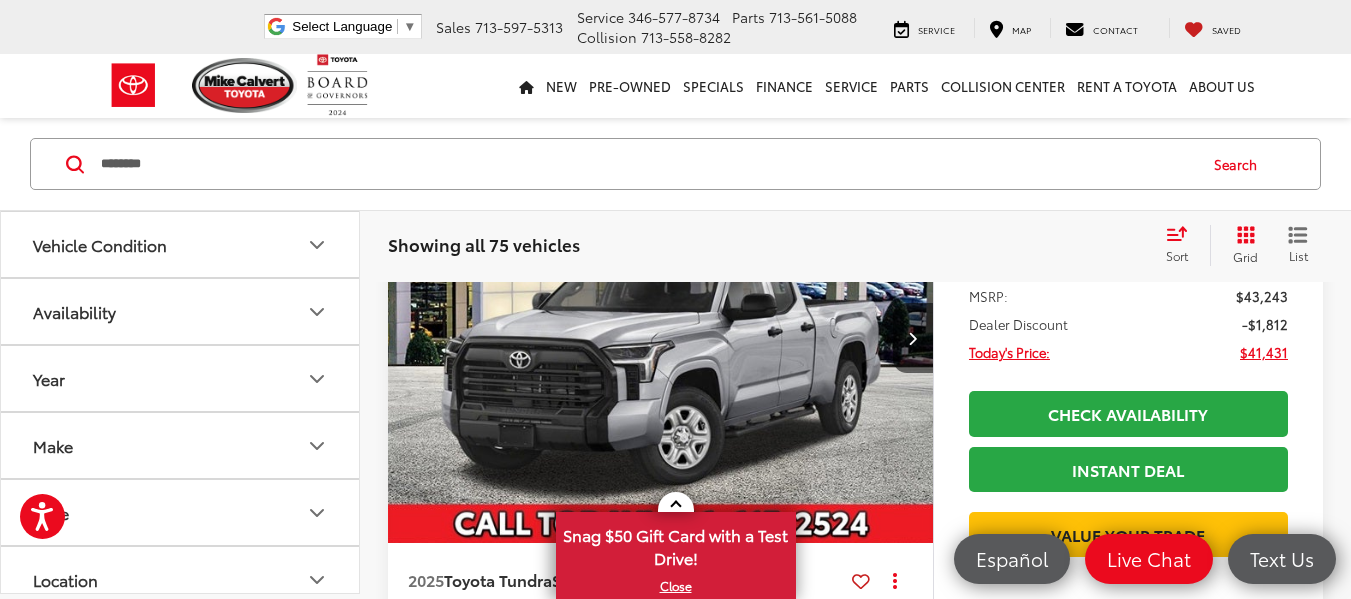 scroll, scrollTop: 487, scrollLeft: 0, axis: vertical 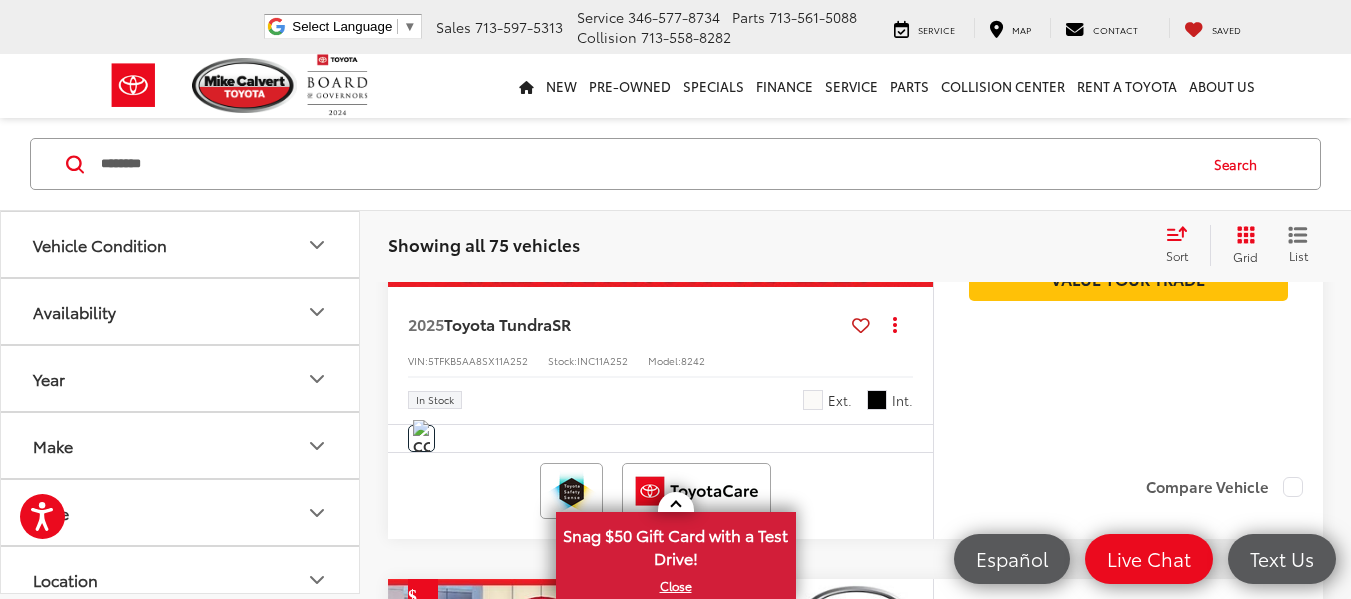 type on "********" 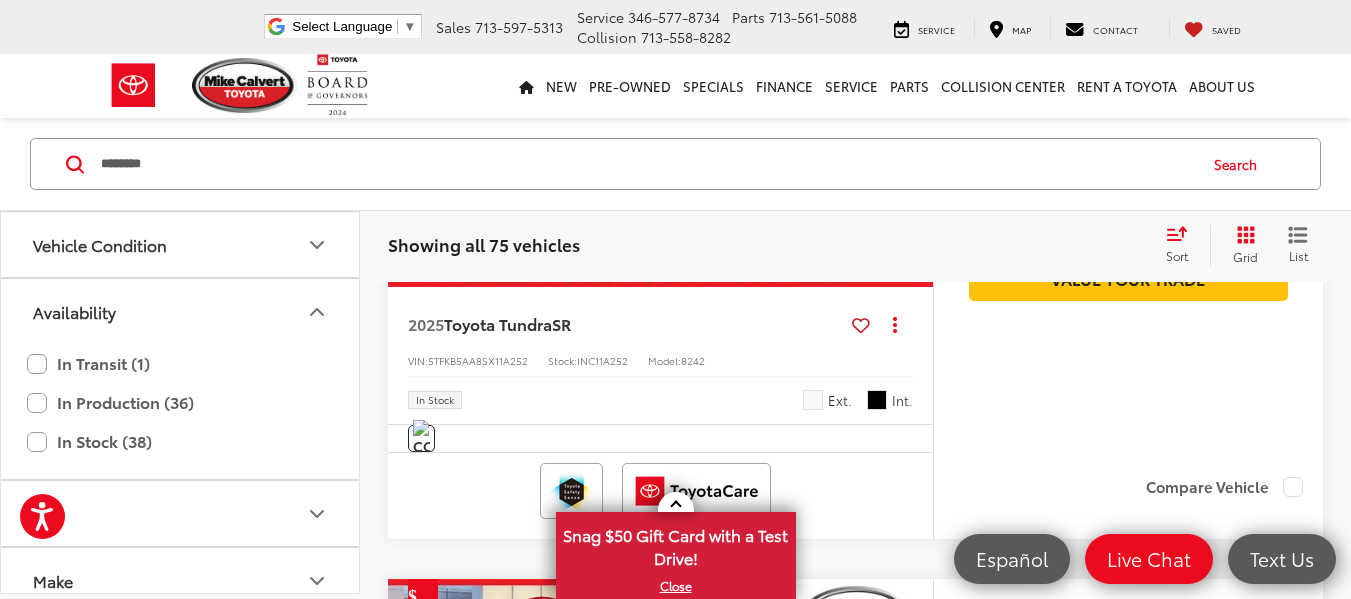 click 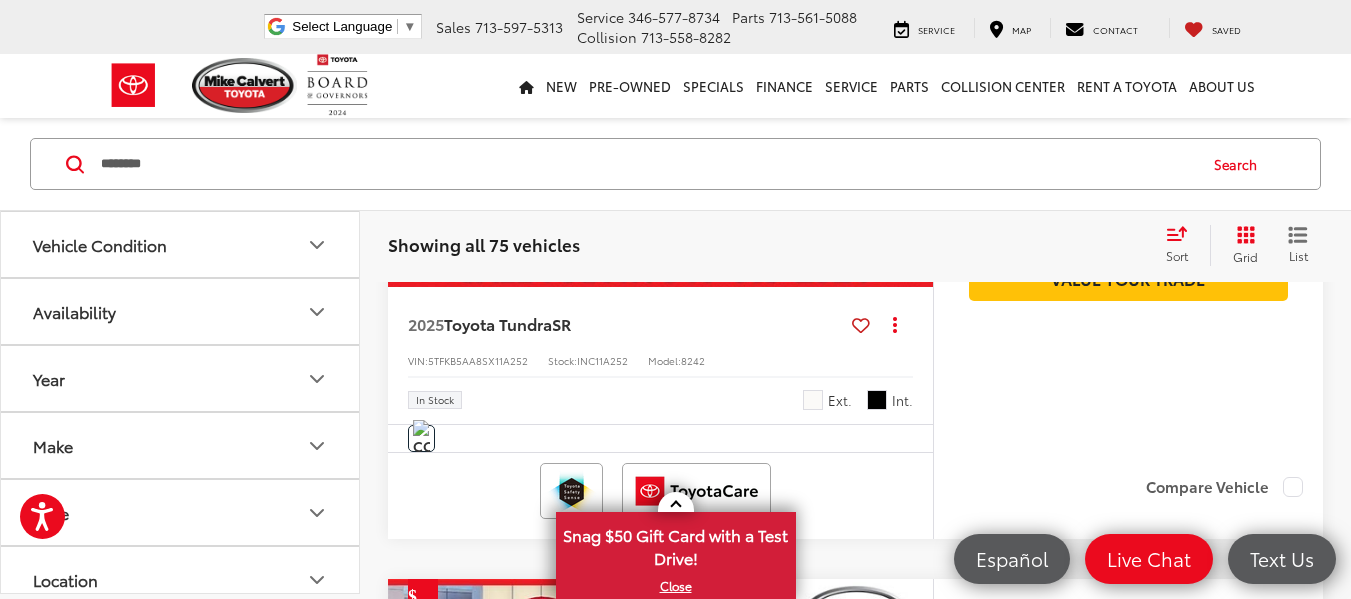 click 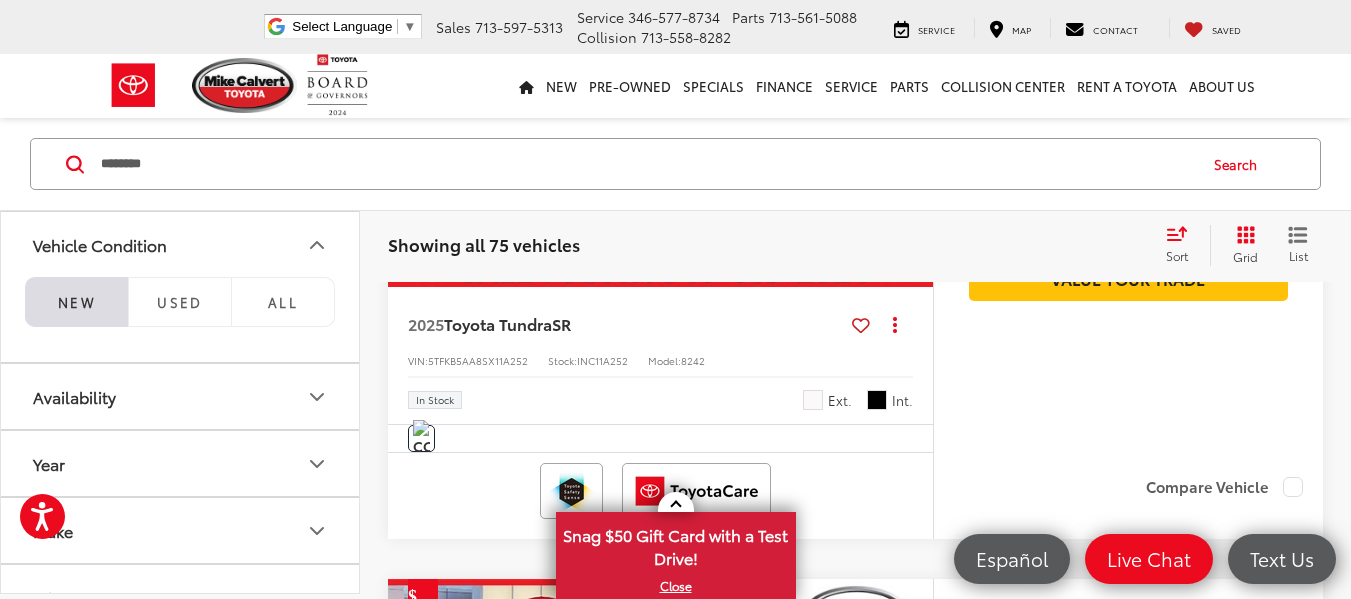 click 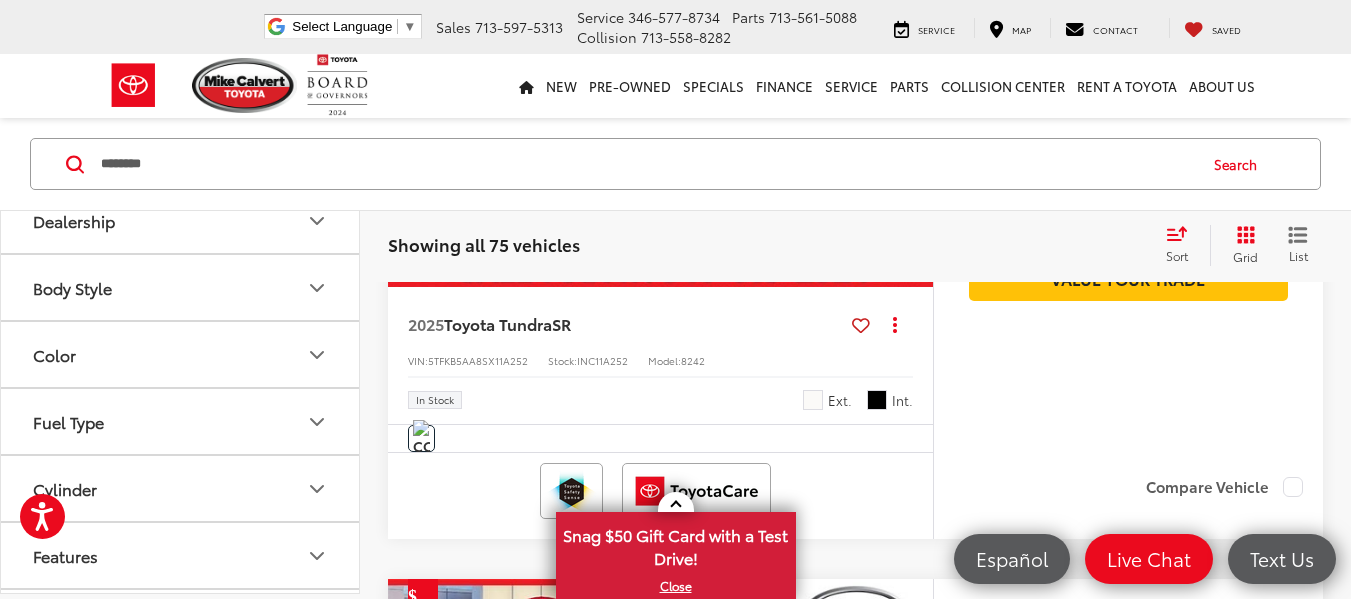 scroll, scrollTop: 417, scrollLeft: 0, axis: vertical 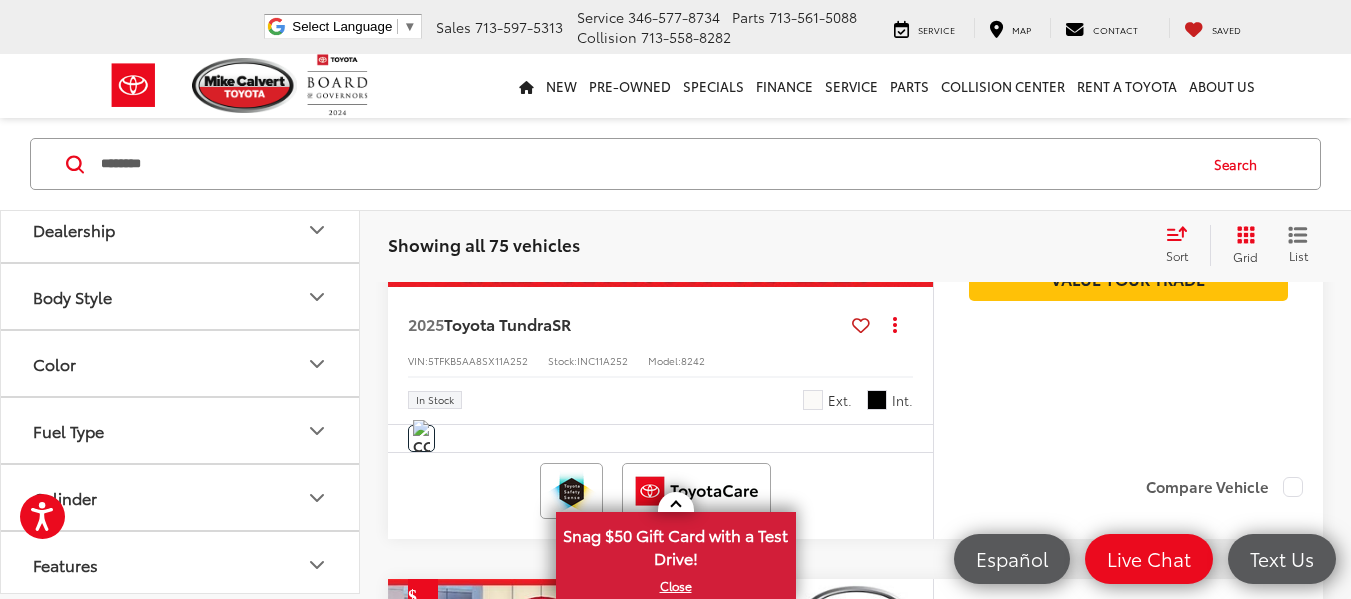 click 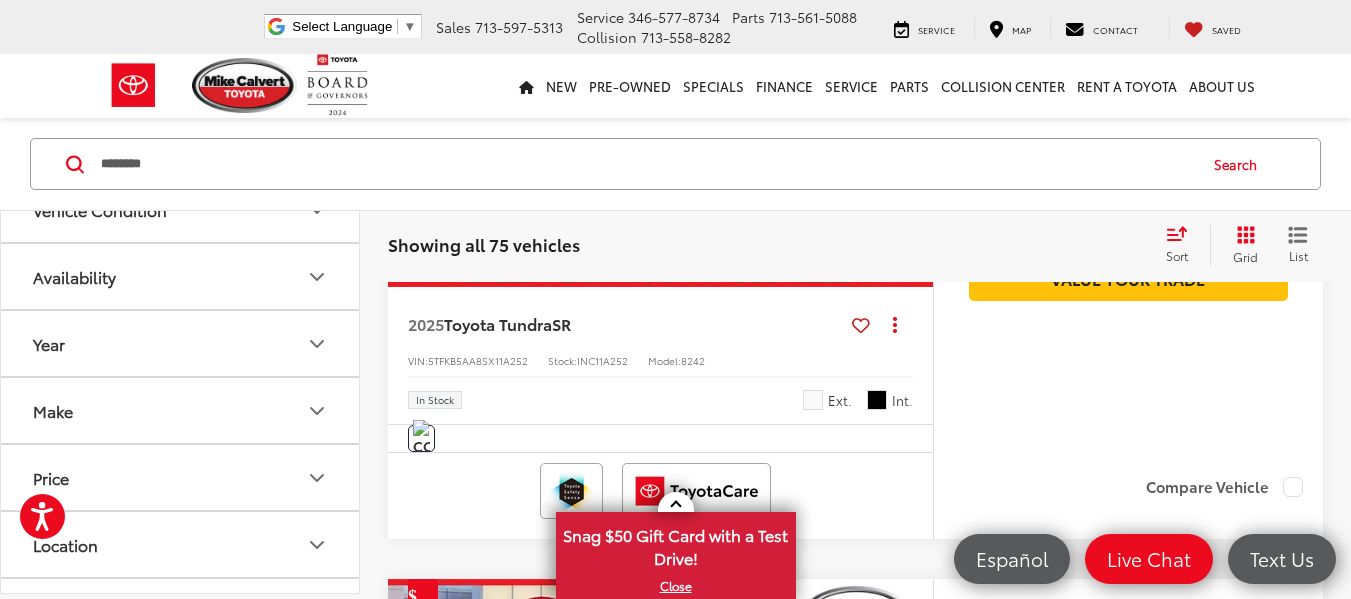 scroll, scrollTop: 0, scrollLeft: 0, axis: both 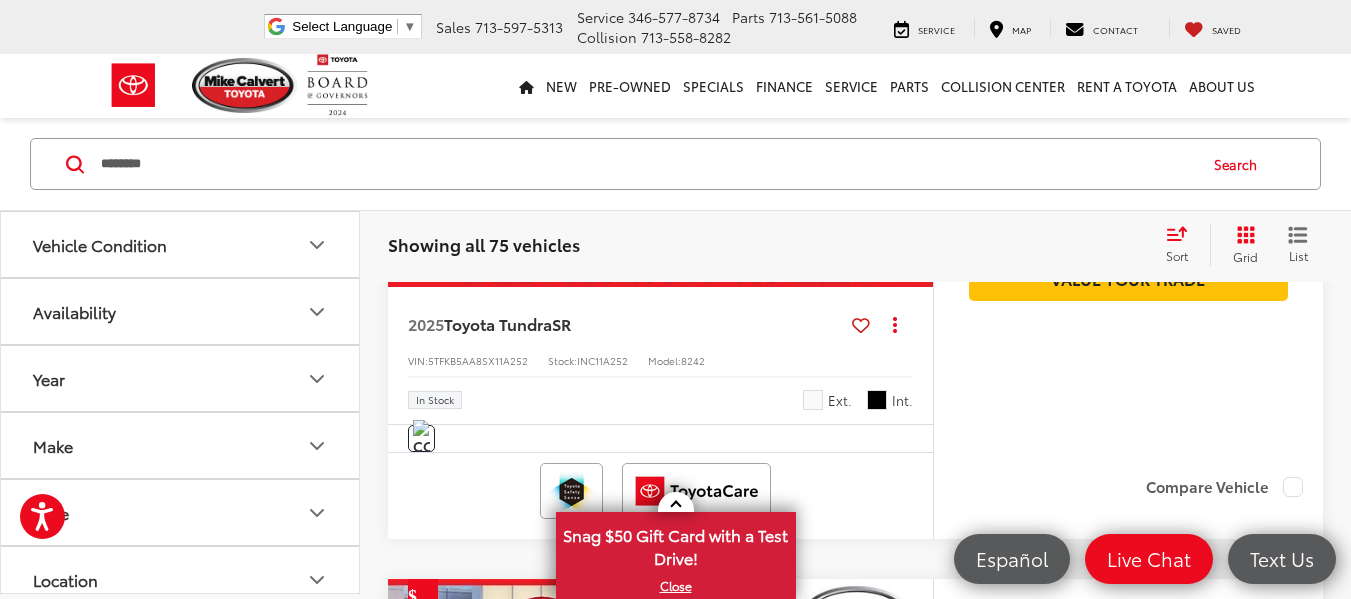 click on "********" at bounding box center (647, 164) 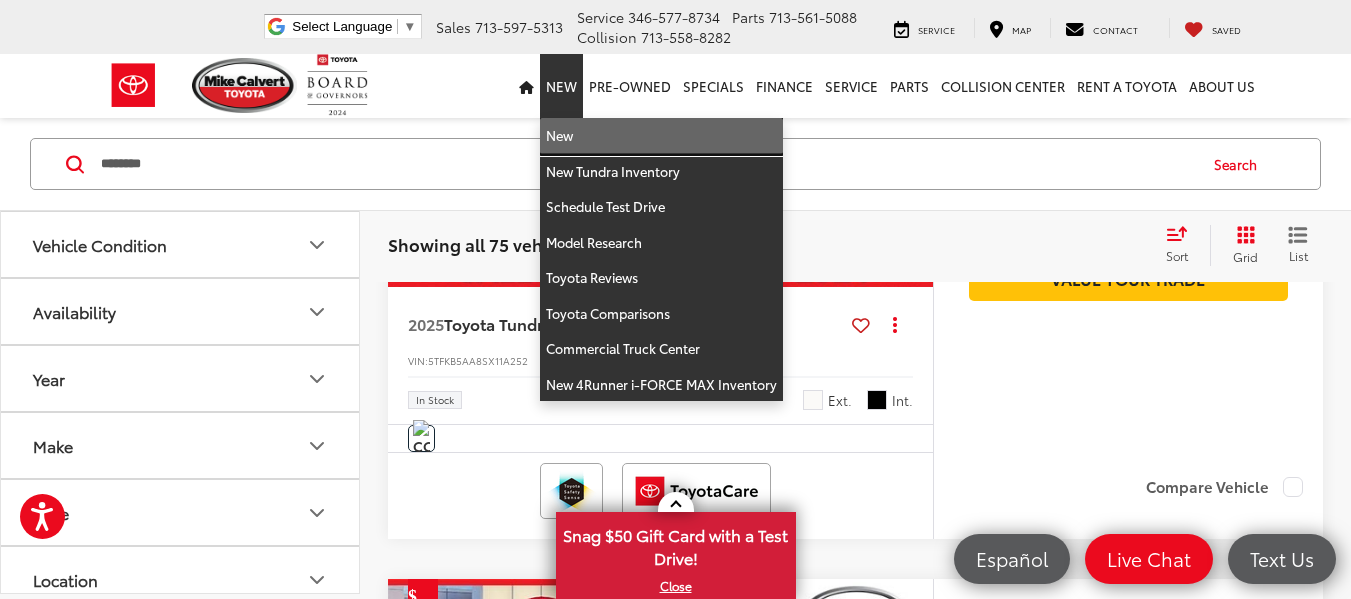 click on "New" at bounding box center [661, 136] 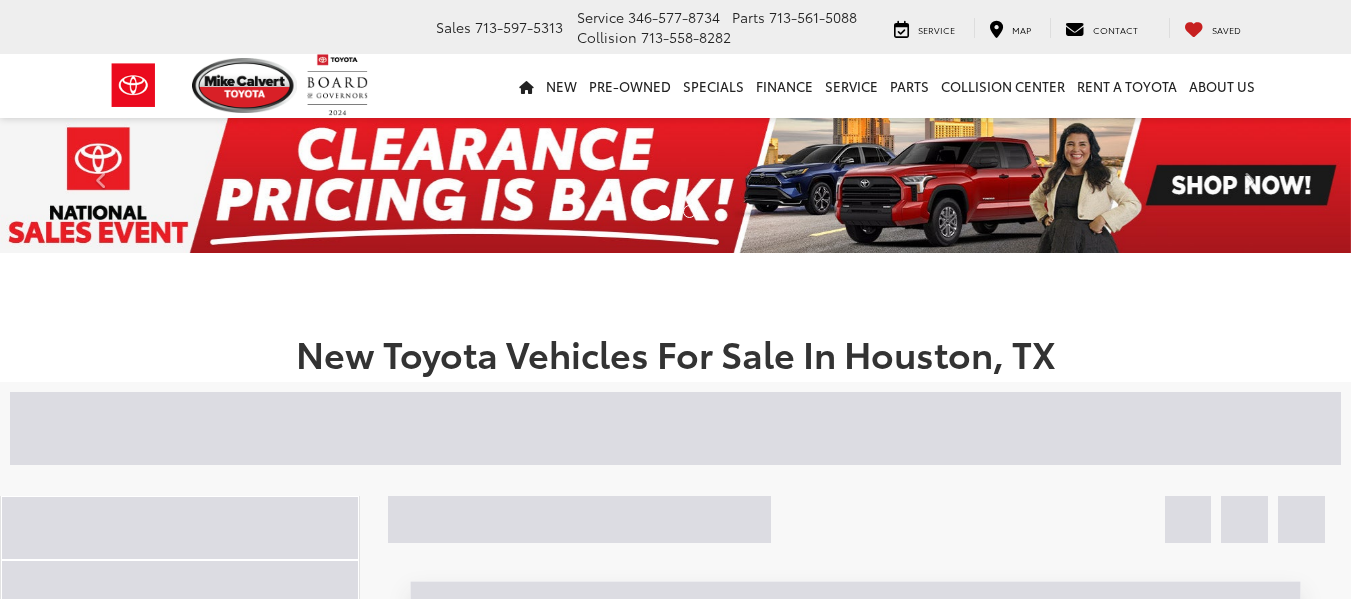 scroll, scrollTop: 0, scrollLeft: 0, axis: both 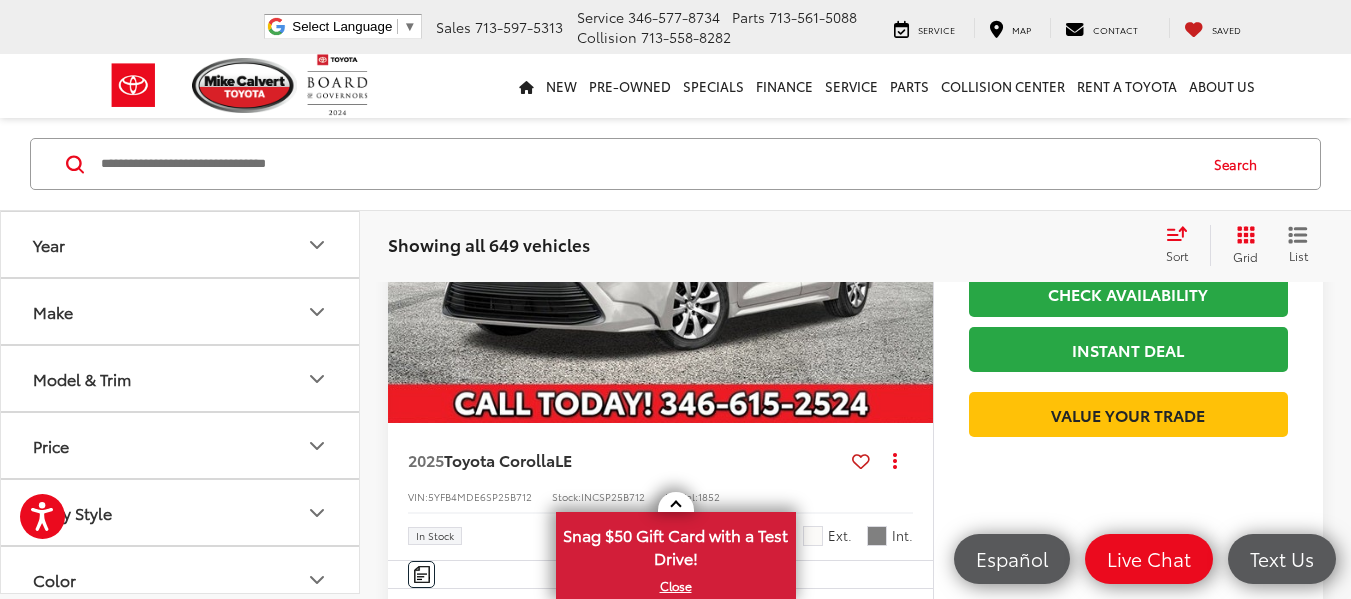 click on "Model & Trim" at bounding box center (181, 378) 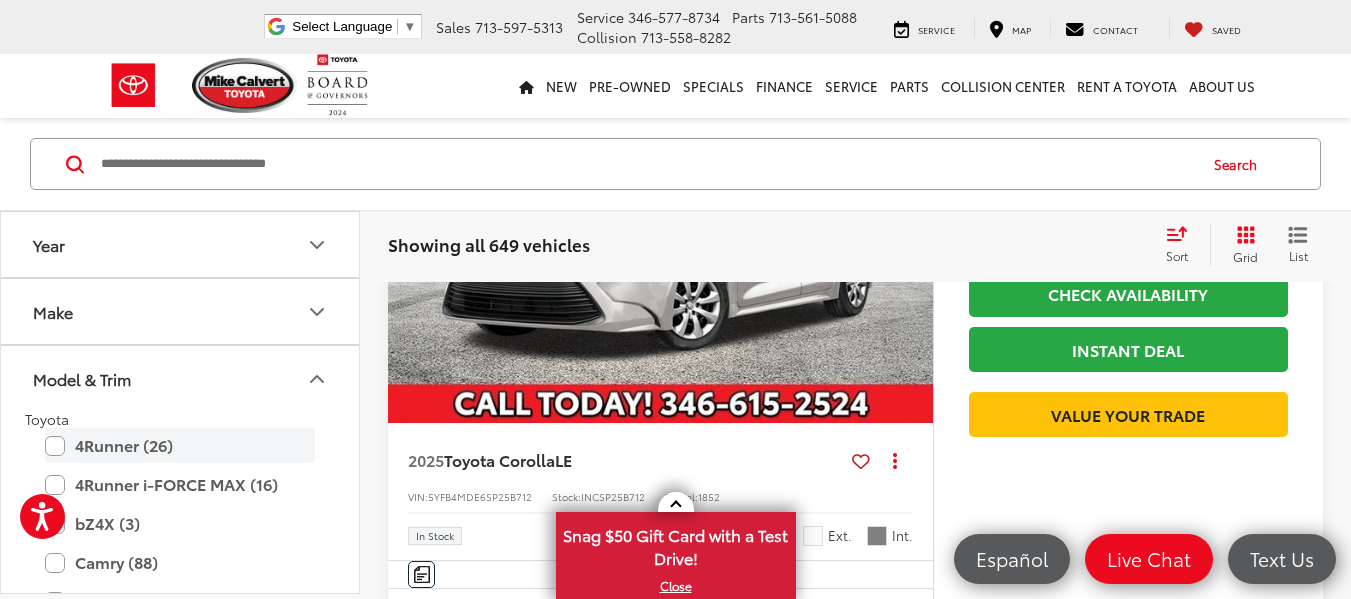 click on "4Runner (26)" at bounding box center [180, 445] 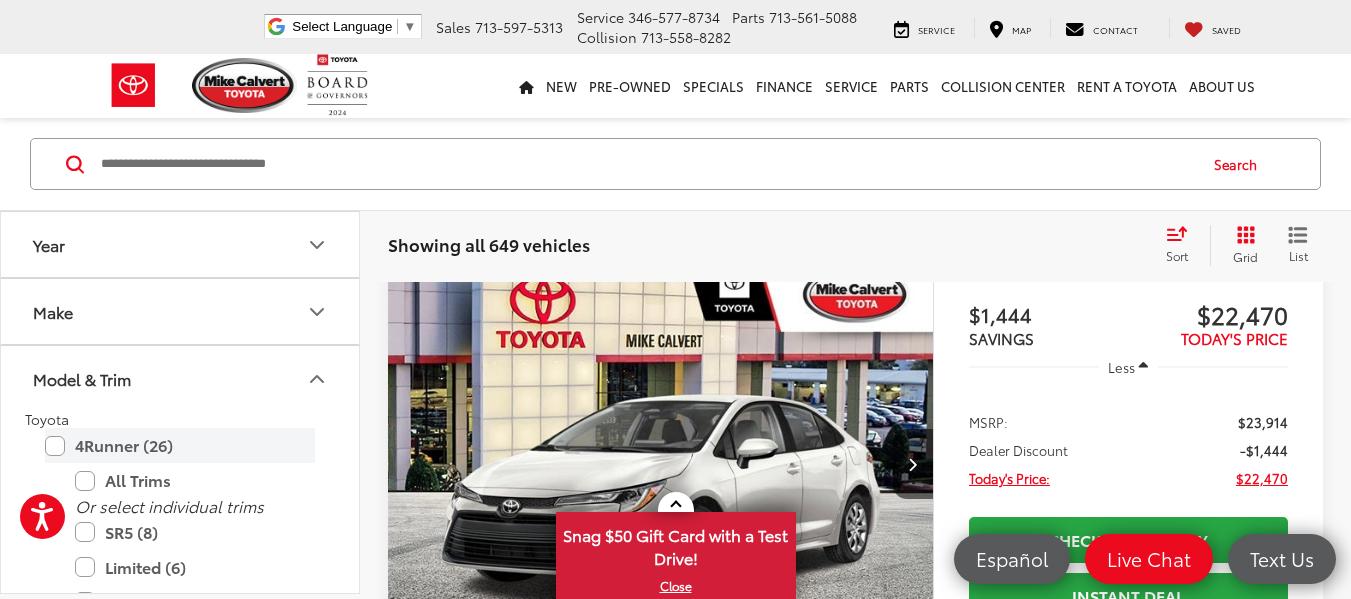 scroll, scrollTop: 264, scrollLeft: 0, axis: vertical 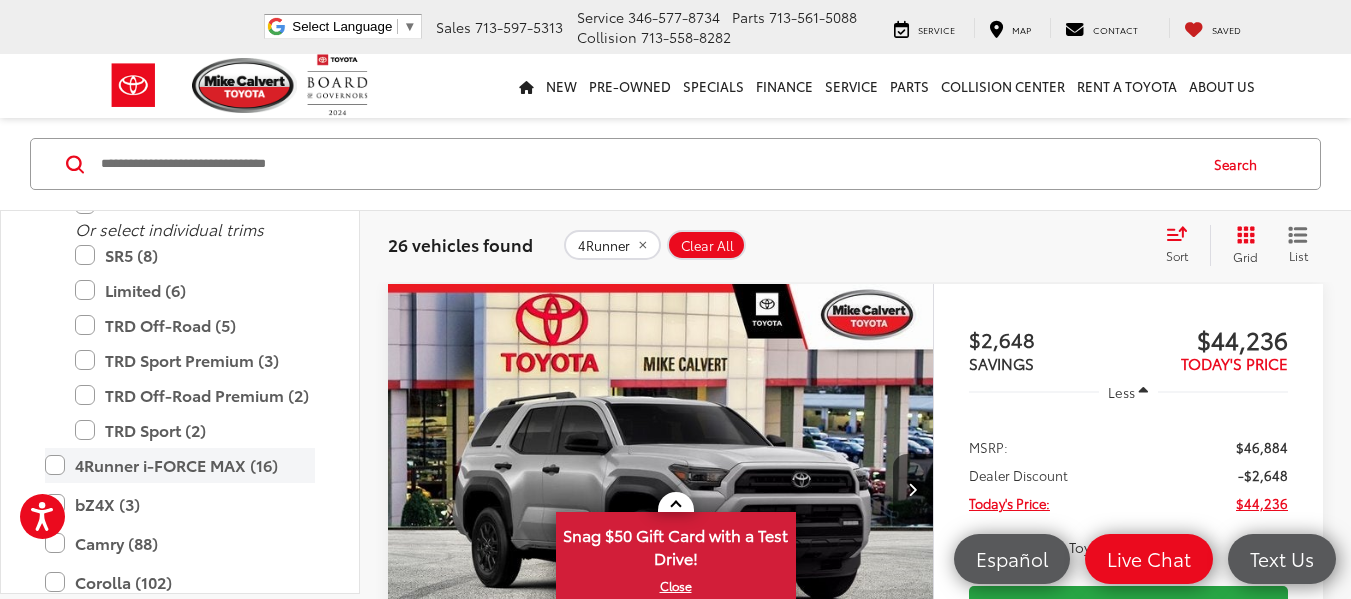 click on "4Runner i-FORCE MAX (16)" at bounding box center (180, 465) 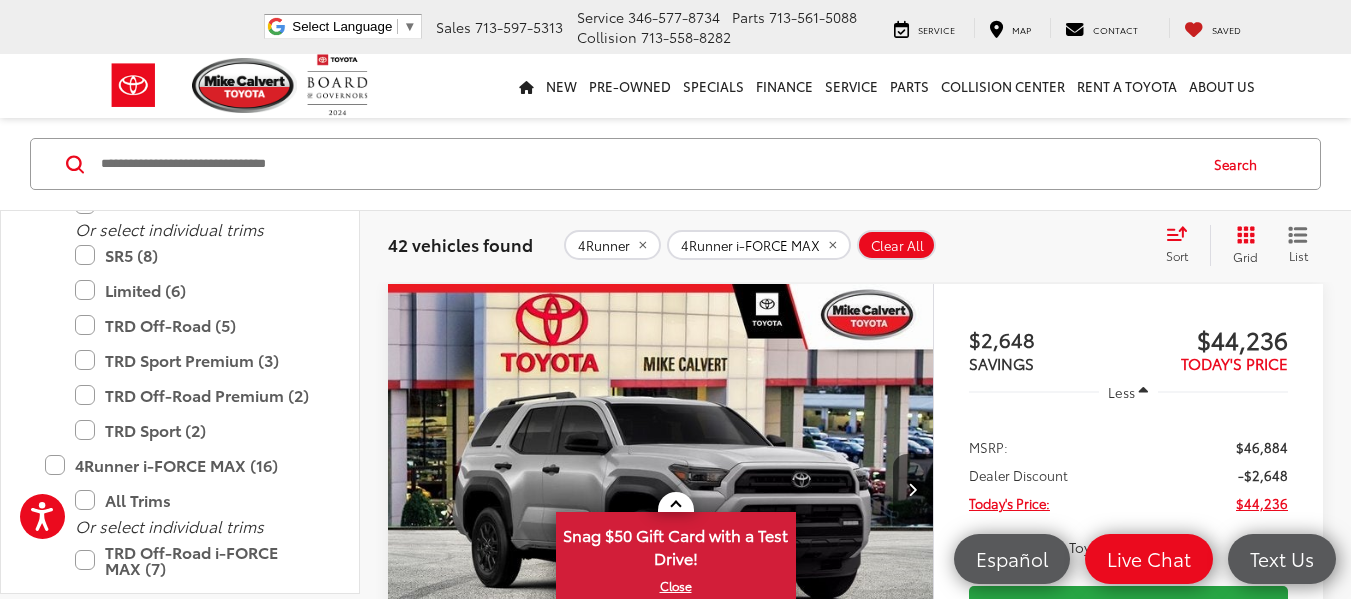click 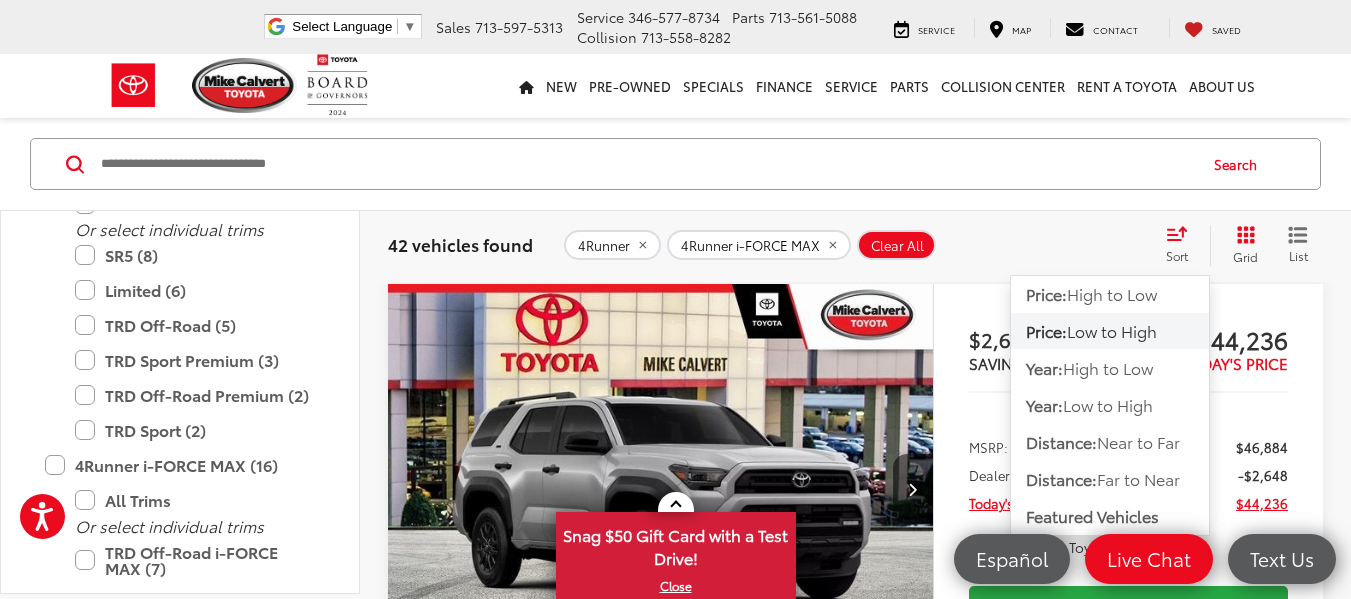 click on "Low to High" at bounding box center (1112, 330) 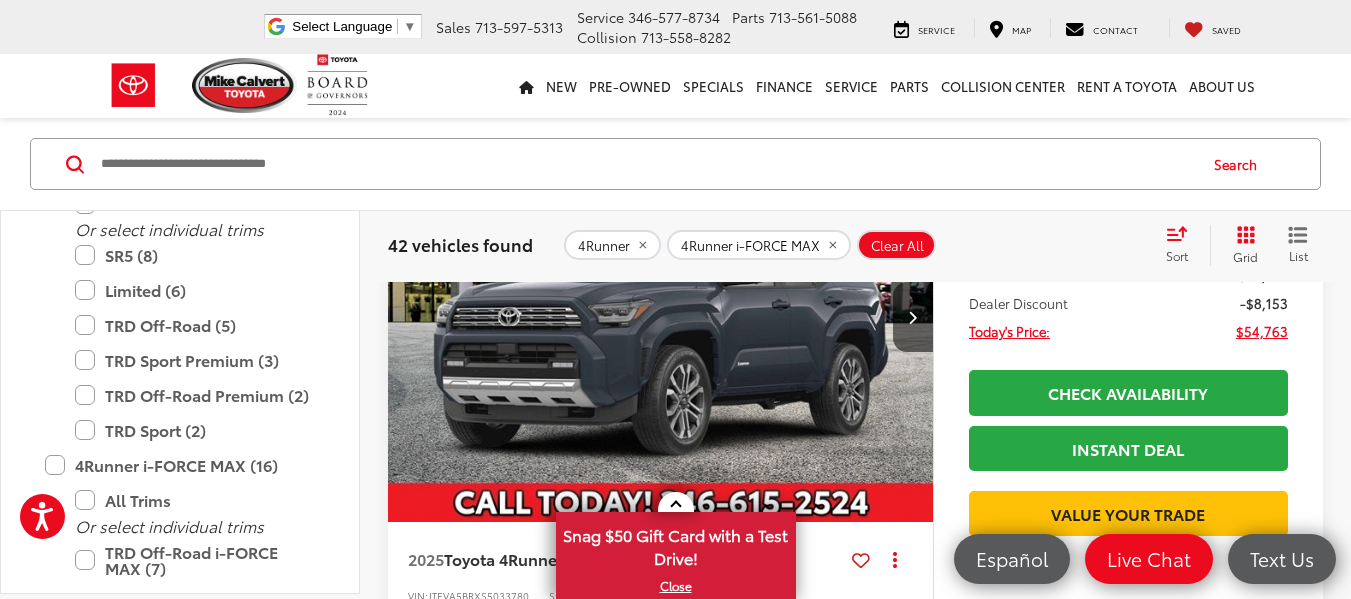 scroll, scrollTop: 7074, scrollLeft: 0, axis: vertical 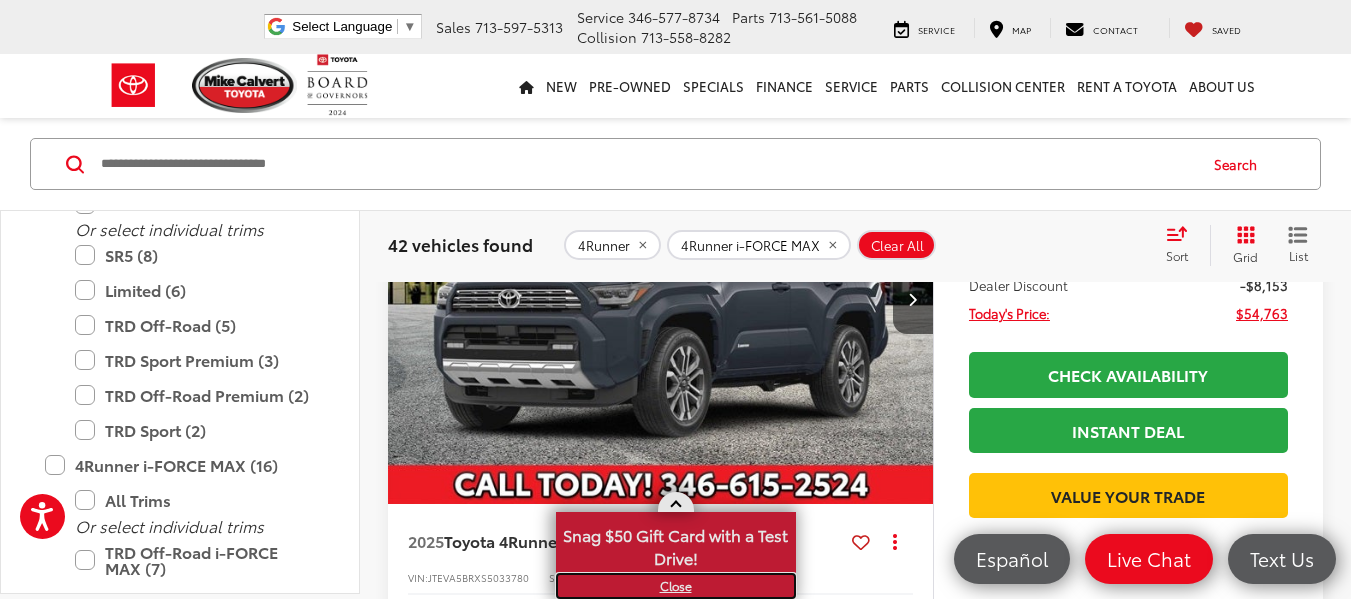 click on "X" at bounding box center (676, 586) 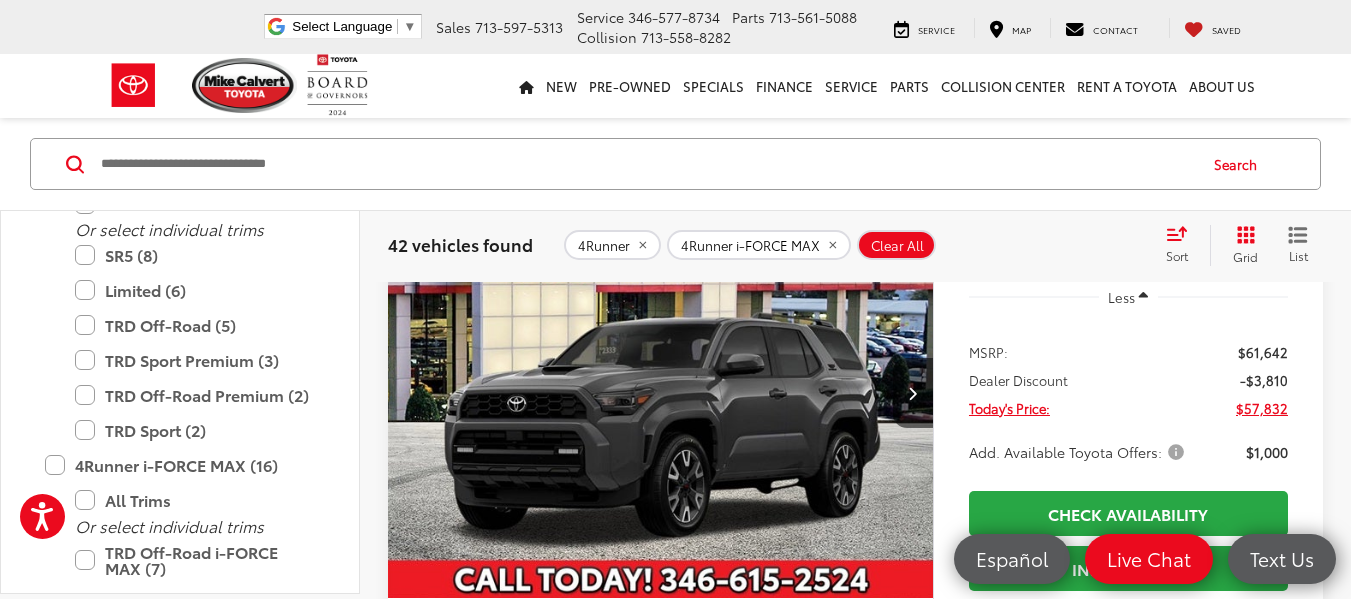 scroll, scrollTop: 8458, scrollLeft: 0, axis: vertical 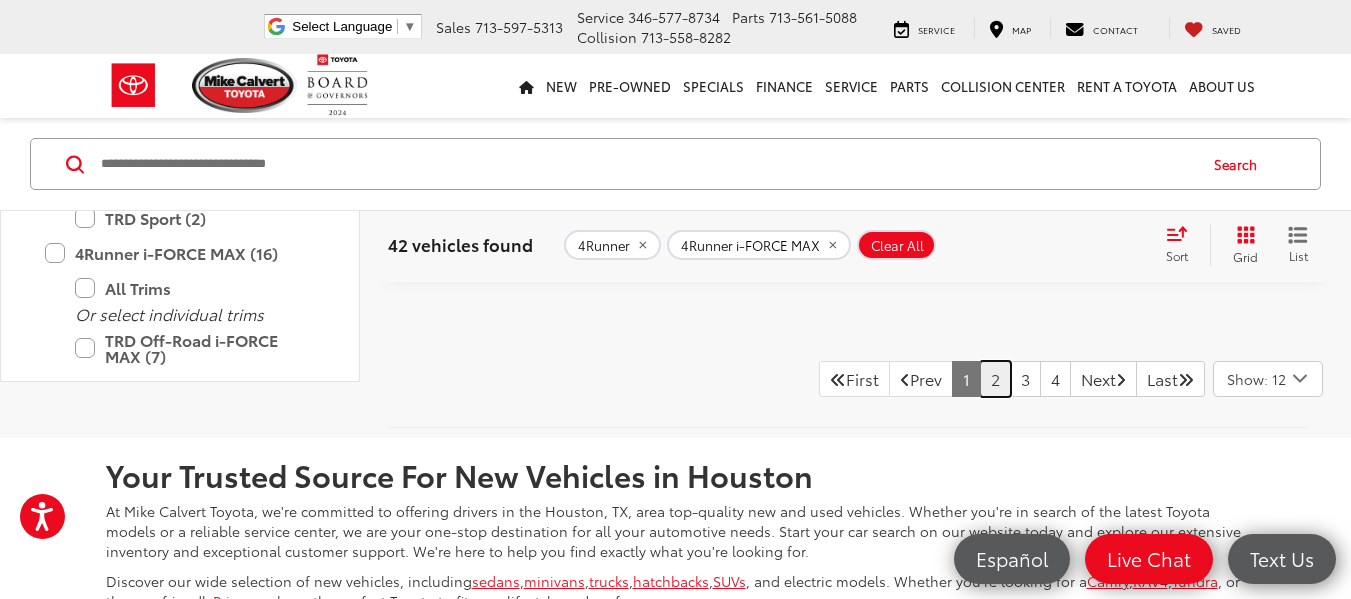 click on "2" at bounding box center (995, 379) 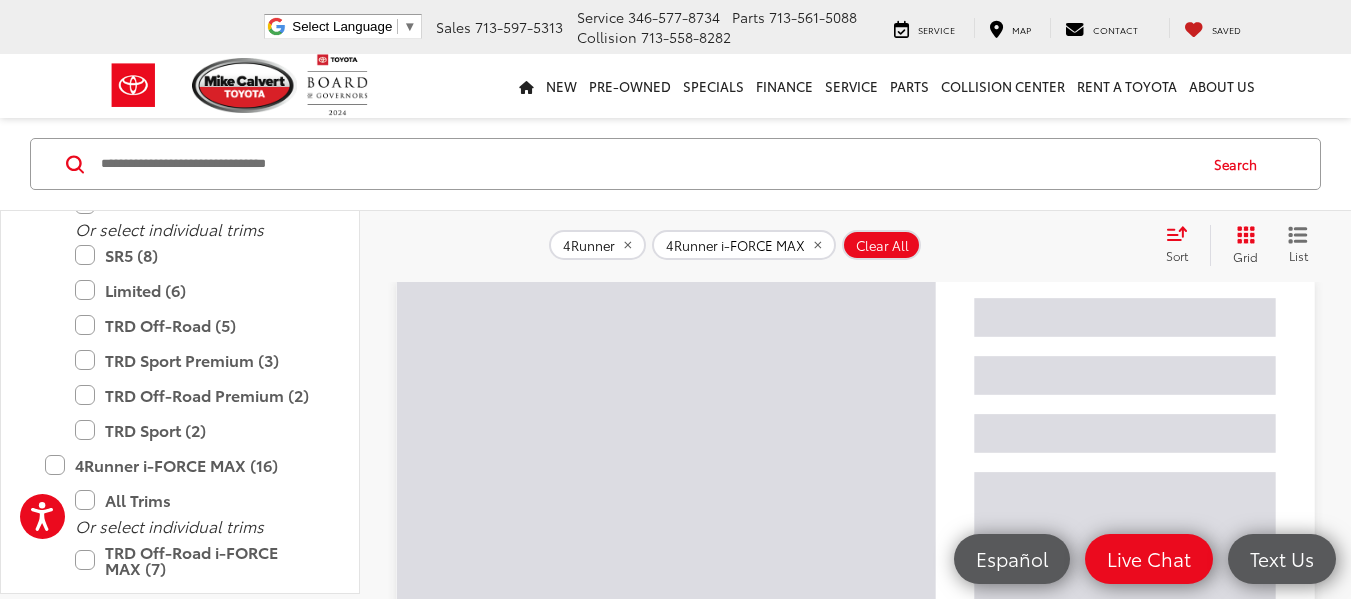 scroll, scrollTop: 264, scrollLeft: 0, axis: vertical 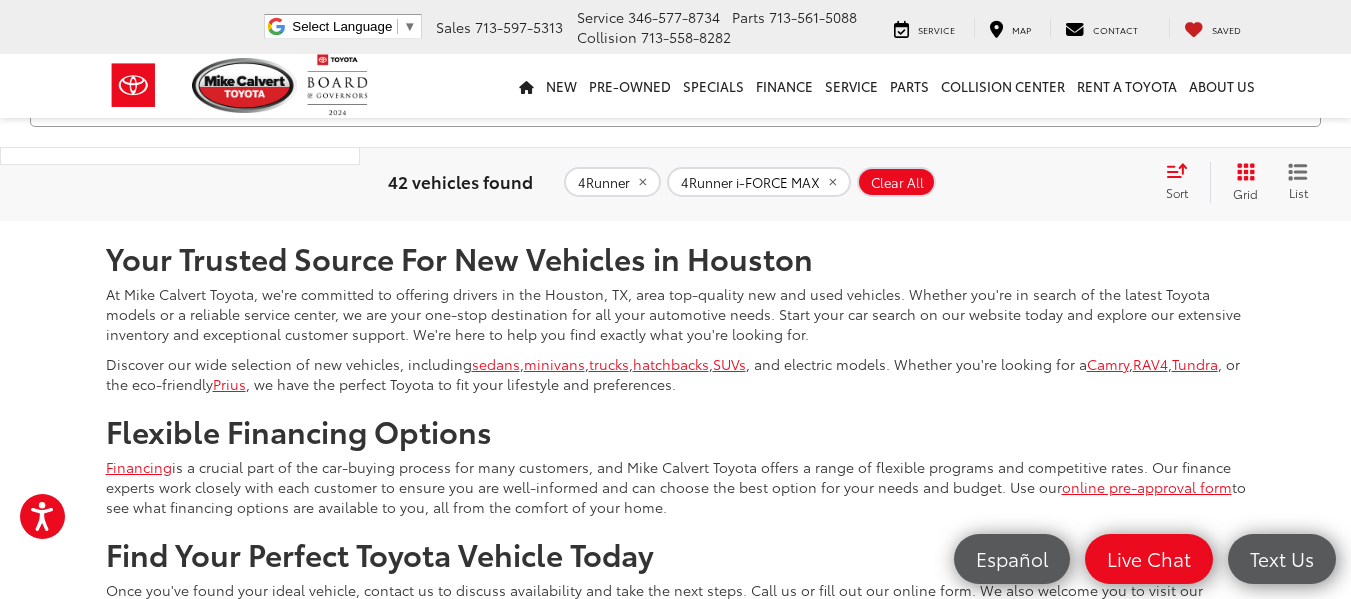 click on "4" at bounding box center [1055, 162] 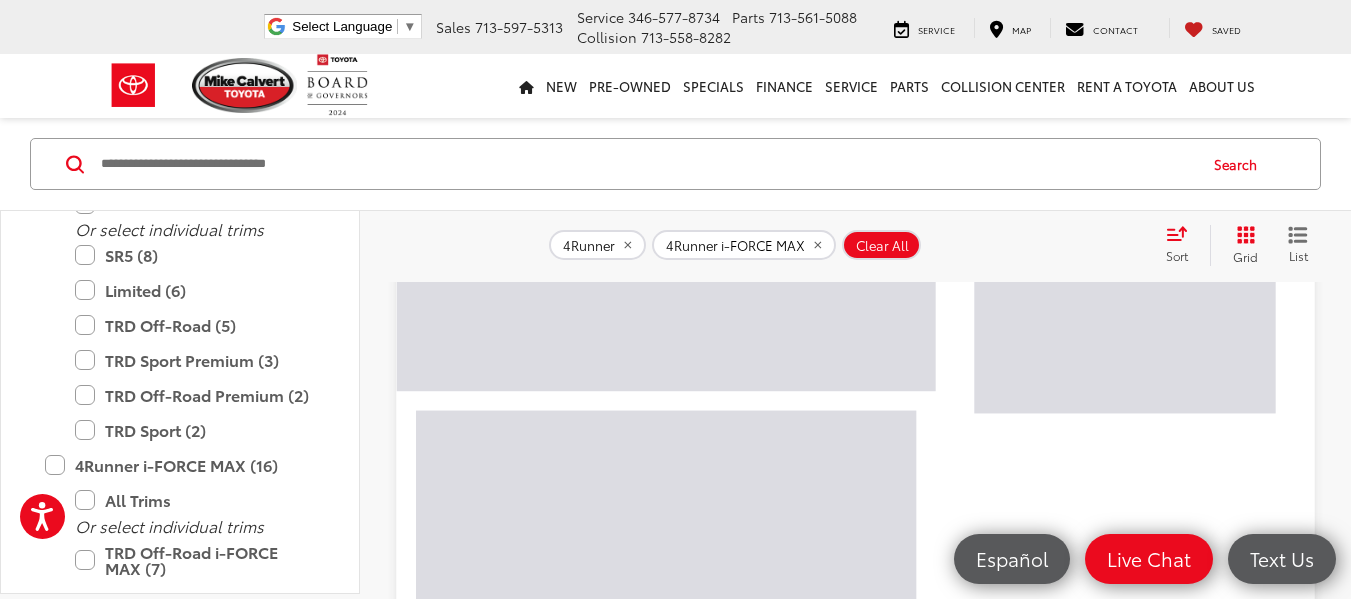 scroll, scrollTop: 264, scrollLeft: 0, axis: vertical 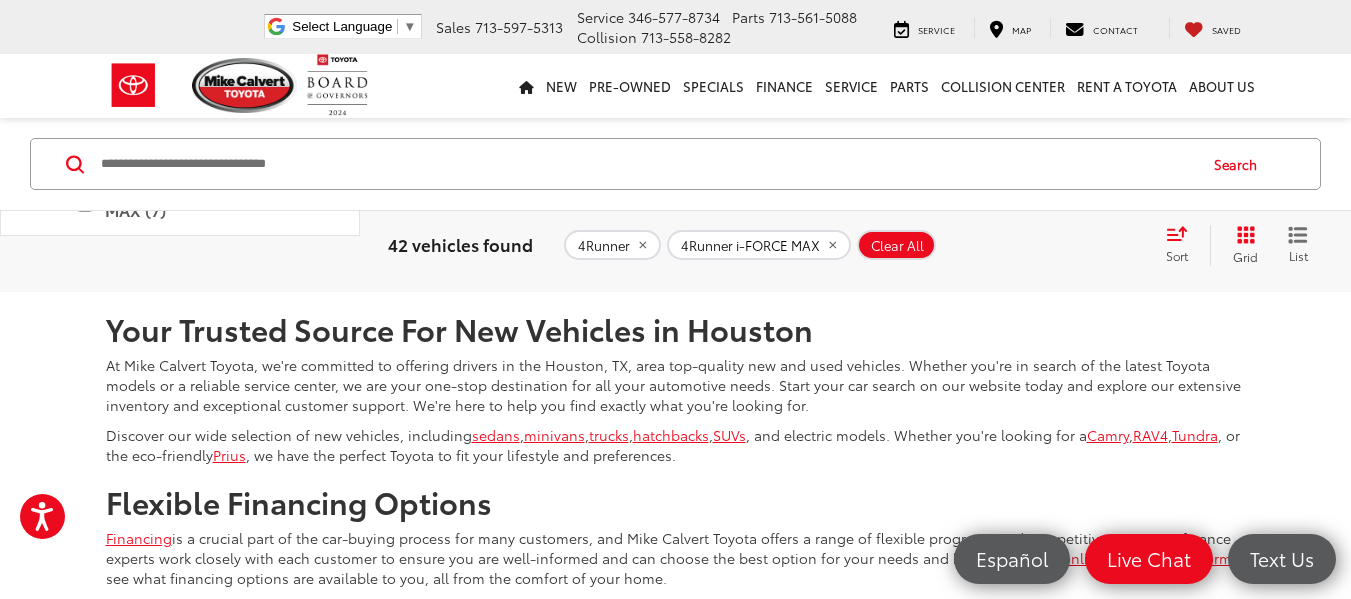 click on "3" at bounding box center (1025, 233) 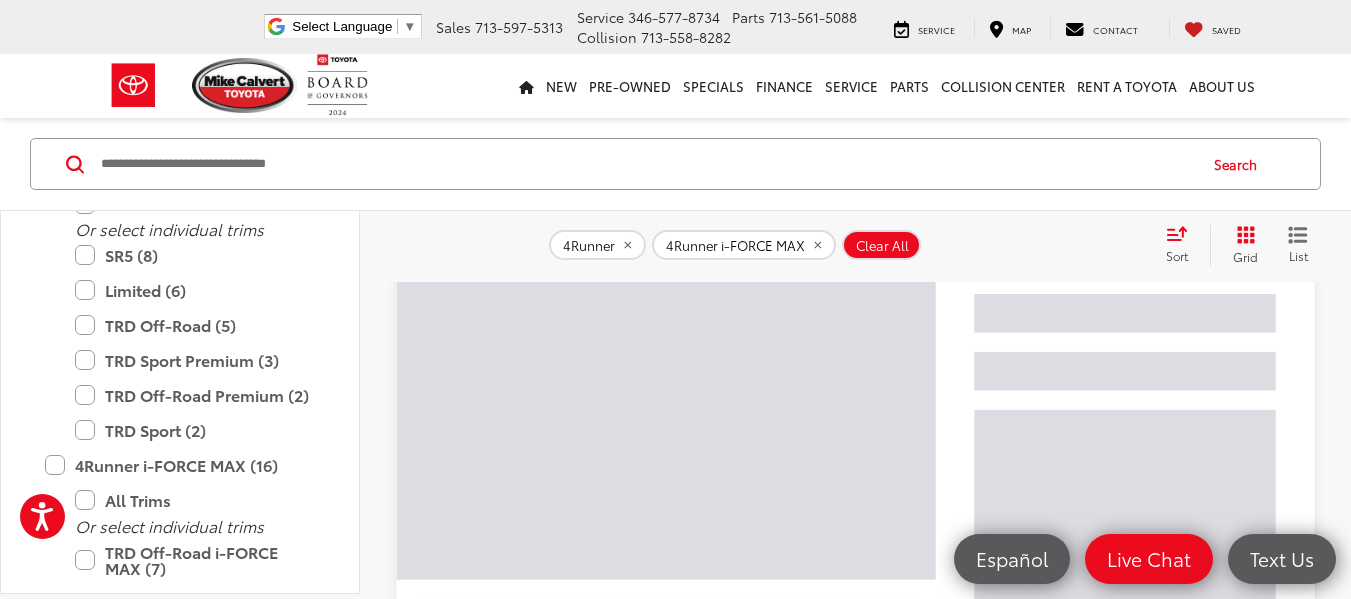 scroll, scrollTop: 264, scrollLeft: 0, axis: vertical 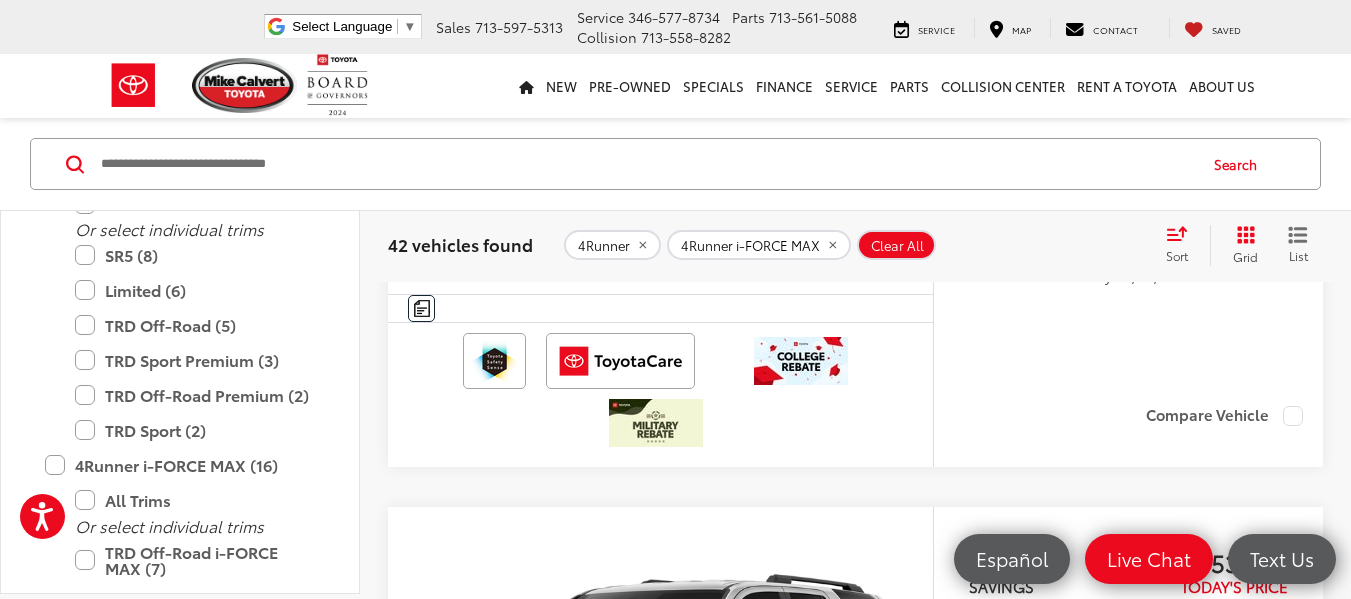 click on "Clear All" at bounding box center [897, 245] 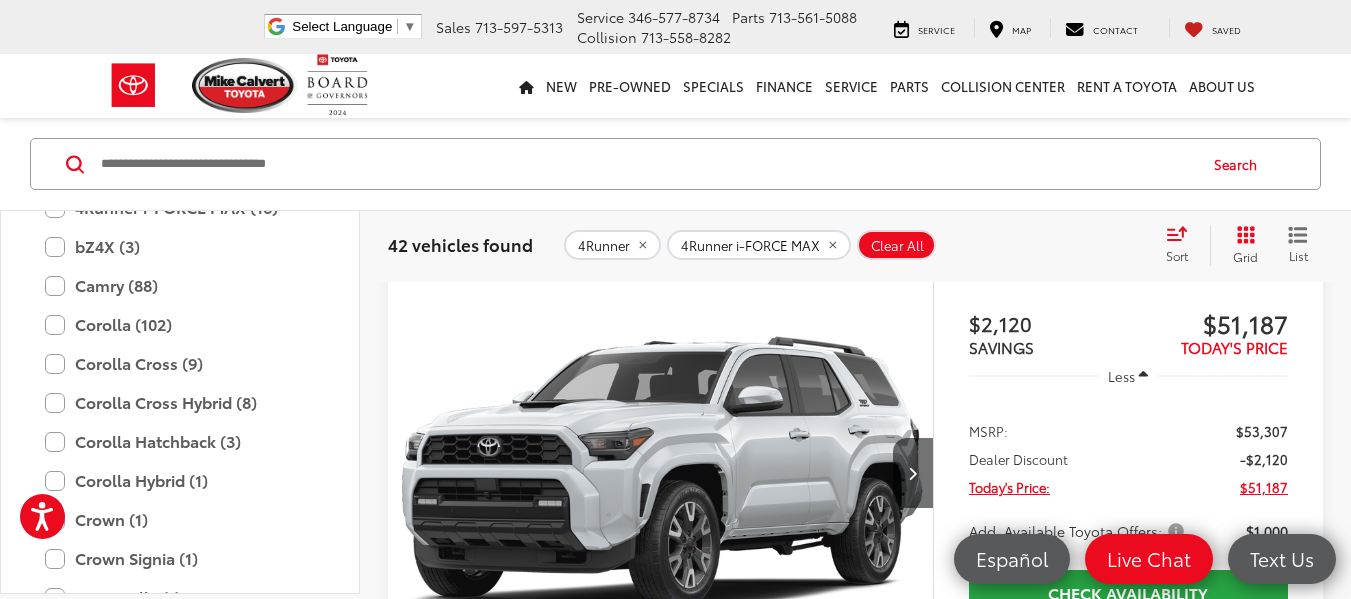 scroll, scrollTop: 264, scrollLeft: 0, axis: vertical 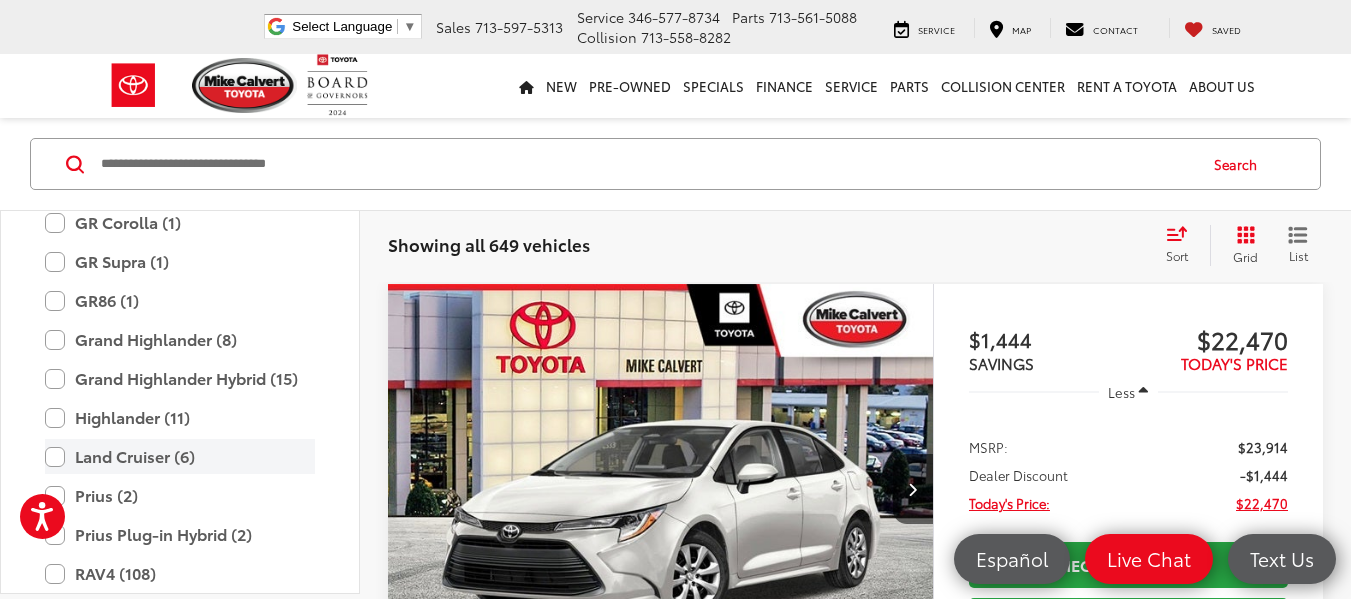 click on "Land Cruiser (6)" at bounding box center (180, 456) 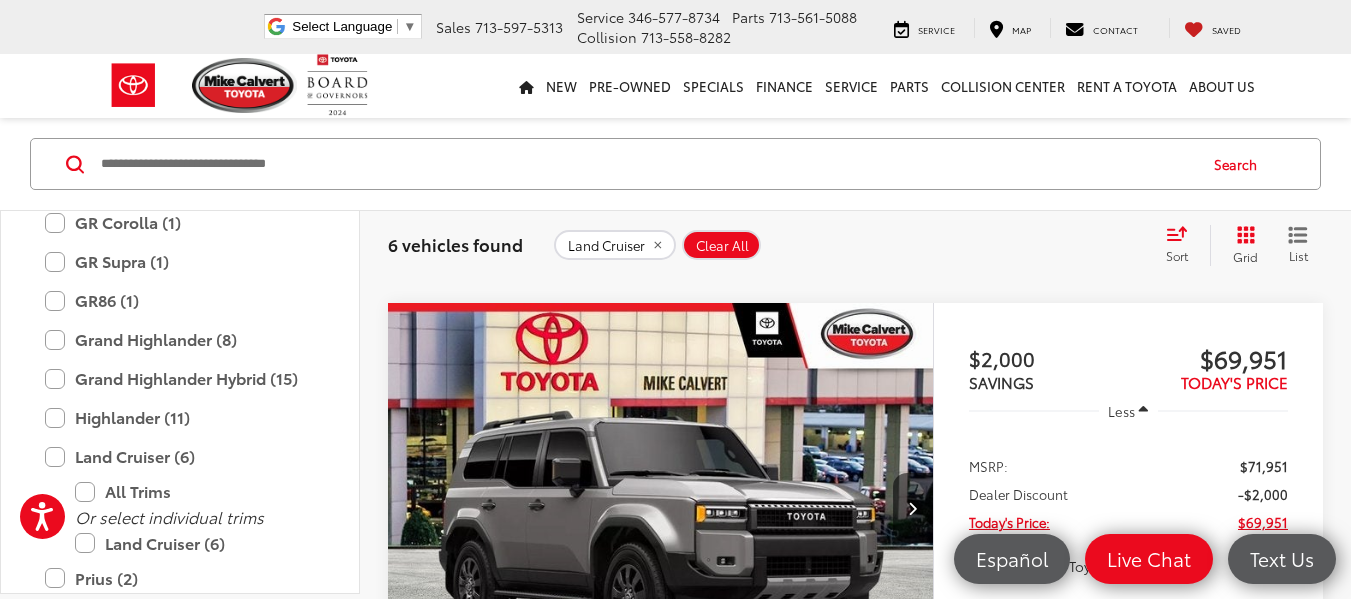 scroll, scrollTop: 1077, scrollLeft: 0, axis: vertical 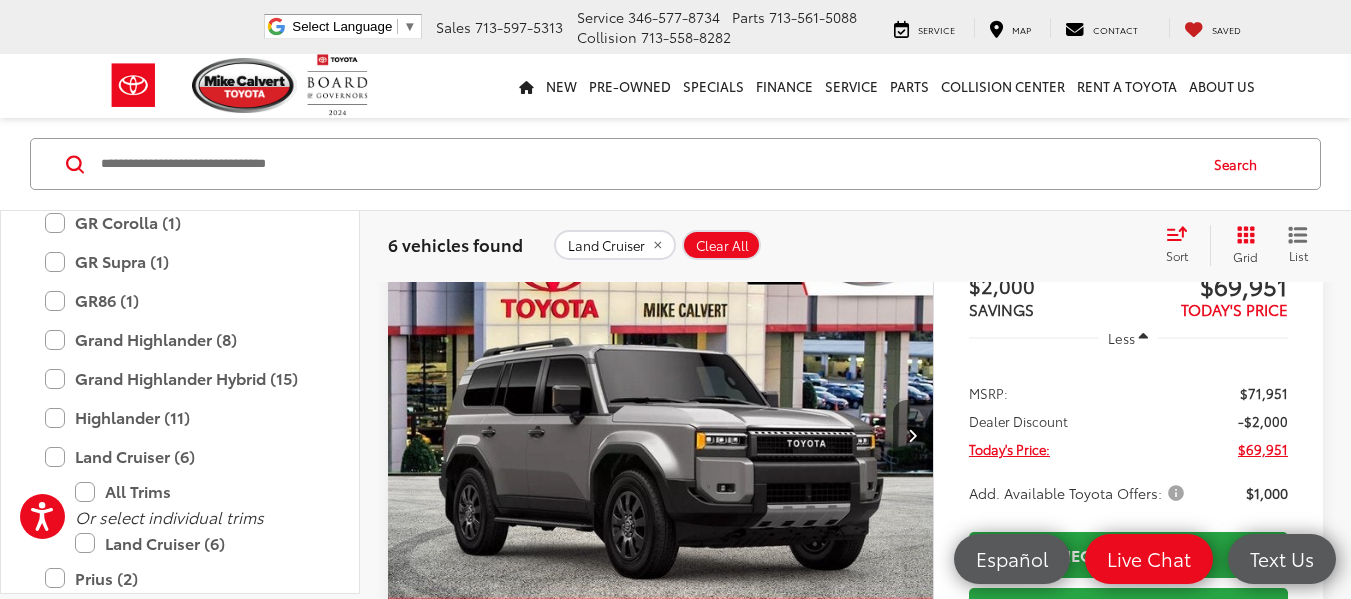 click at bounding box center (913, 435) 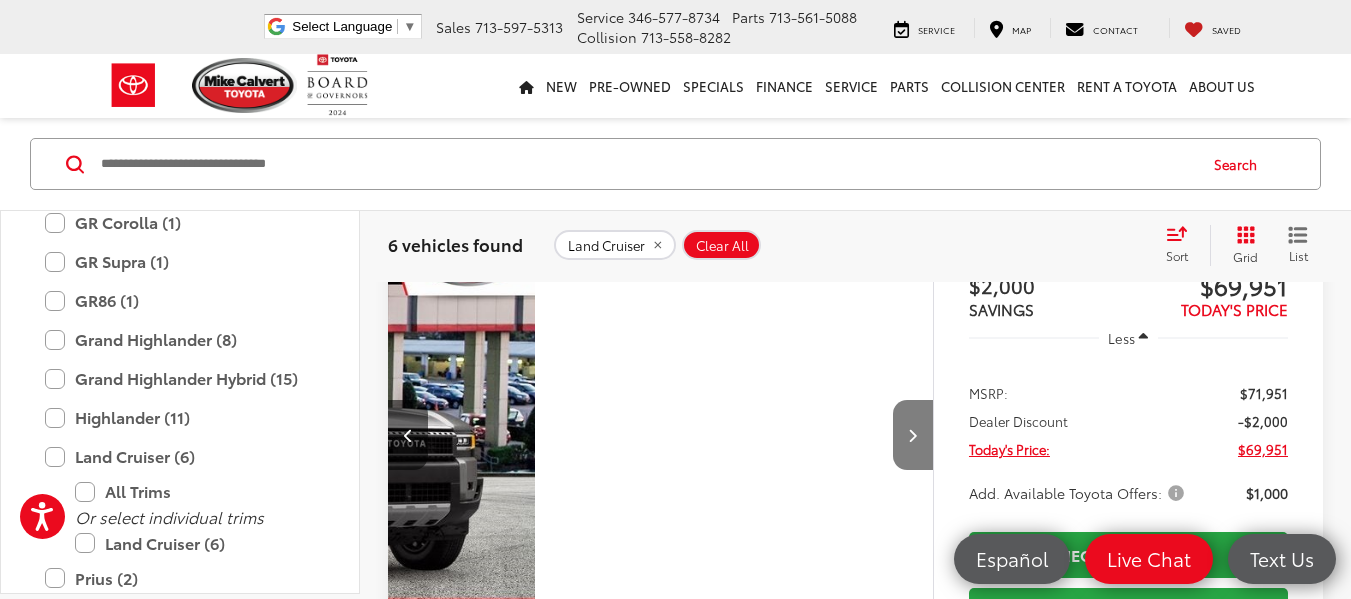 scroll, scrollTop: 0, scrollLeft: 548, axis: horizontal 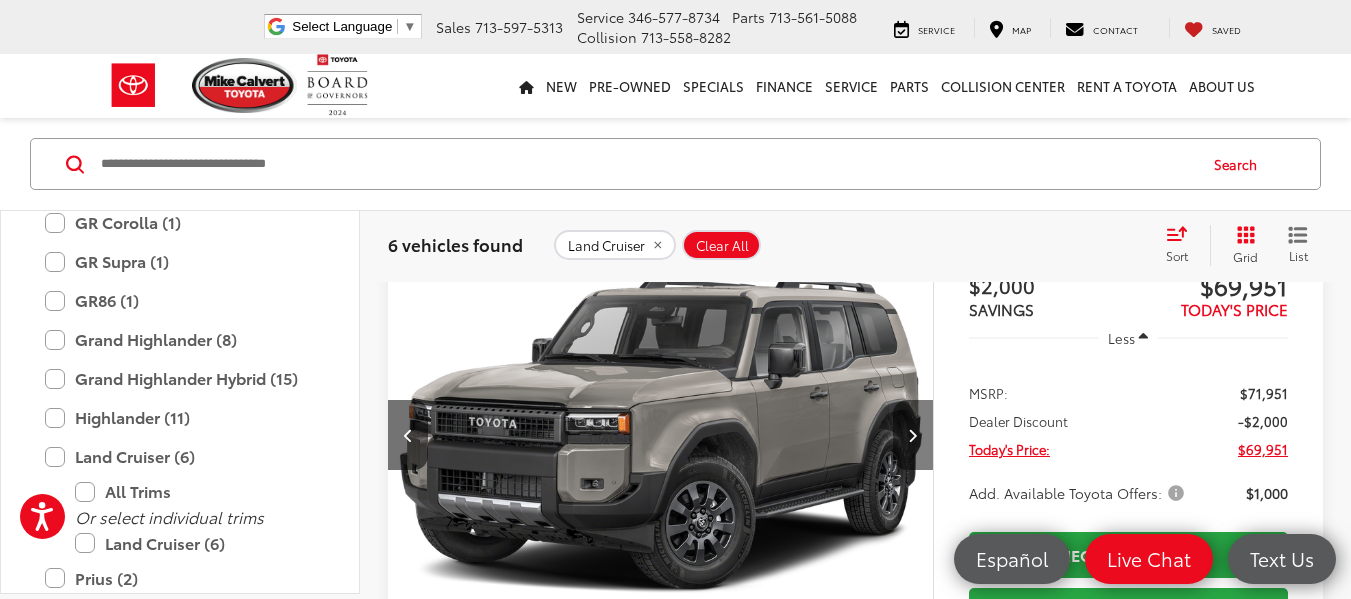 click at bounding box center (913, 435) 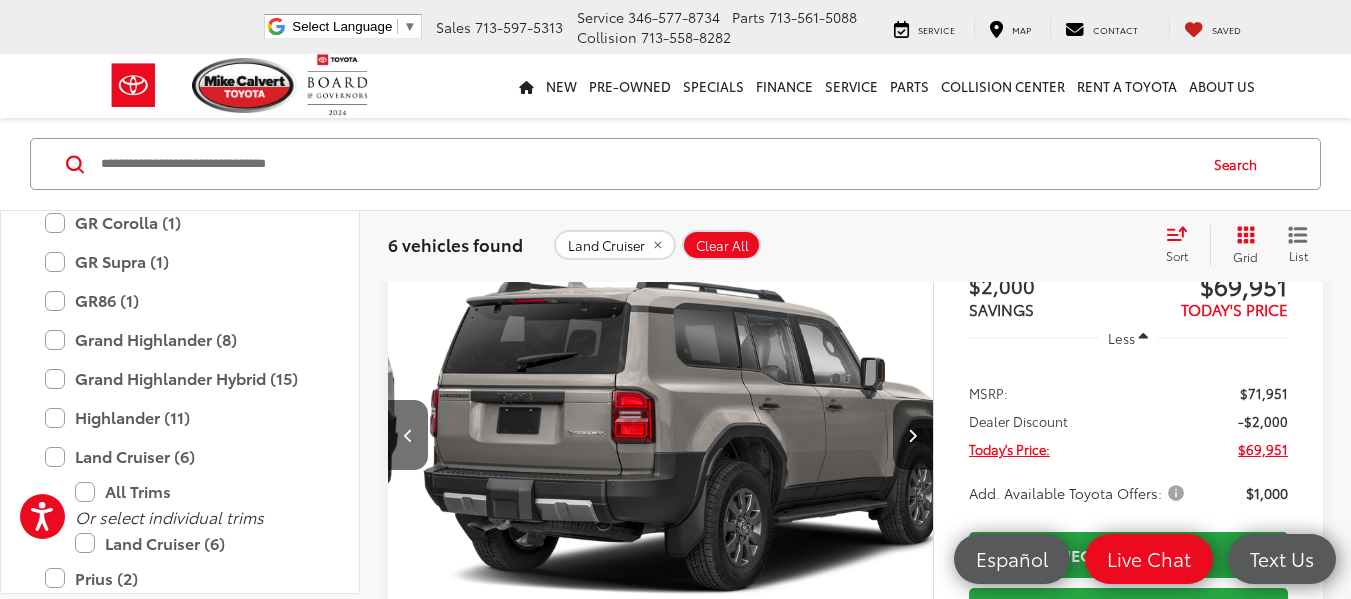 scroll, scrollTop: 0, scrollLeft: 1096, axis: horizontal 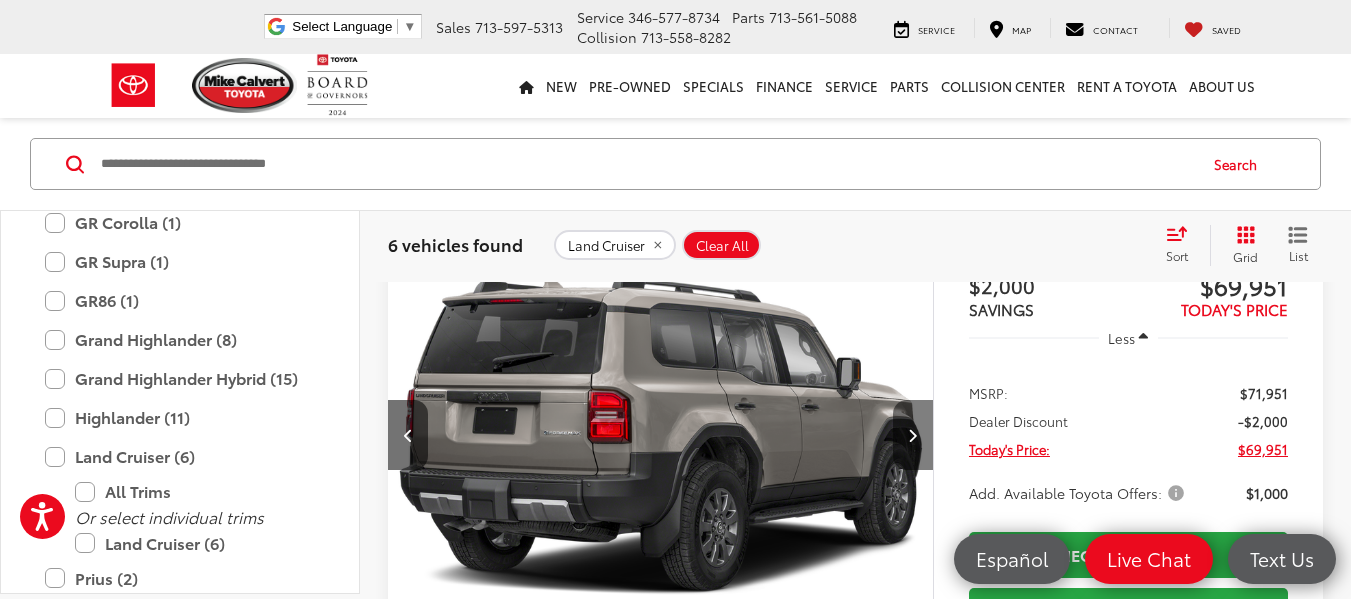 click at bounding box center (913, 435) 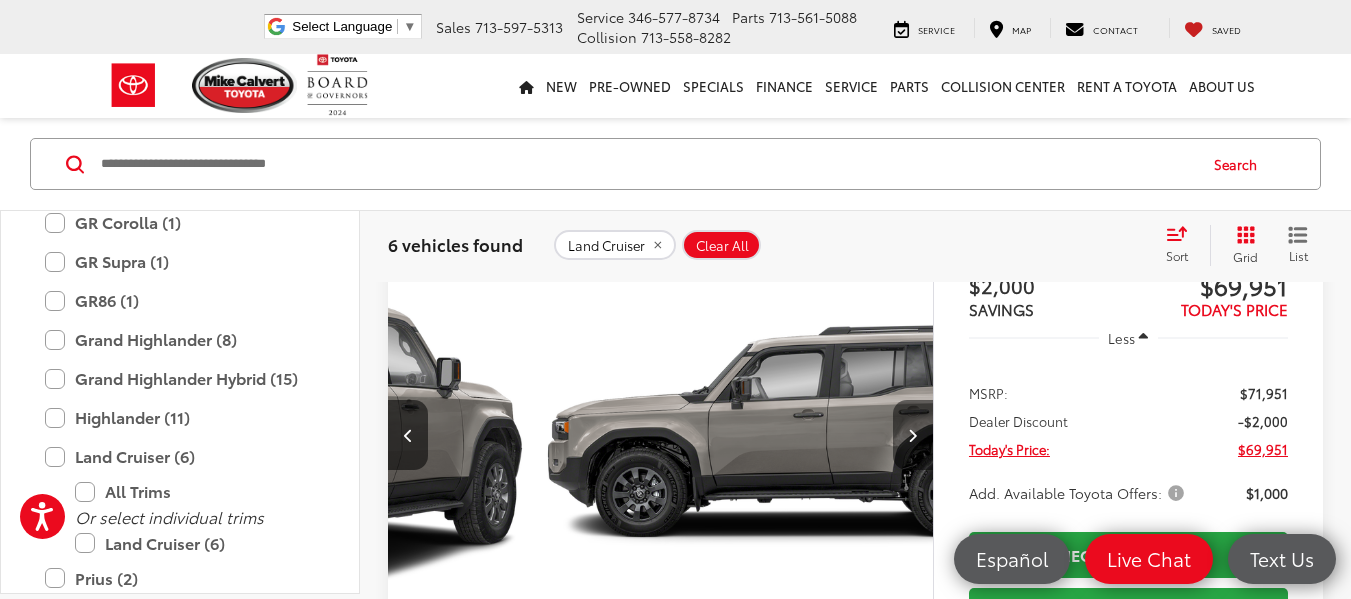 scroll, scrollTop: 0, scrollLeft: 1644, axis: horizontal 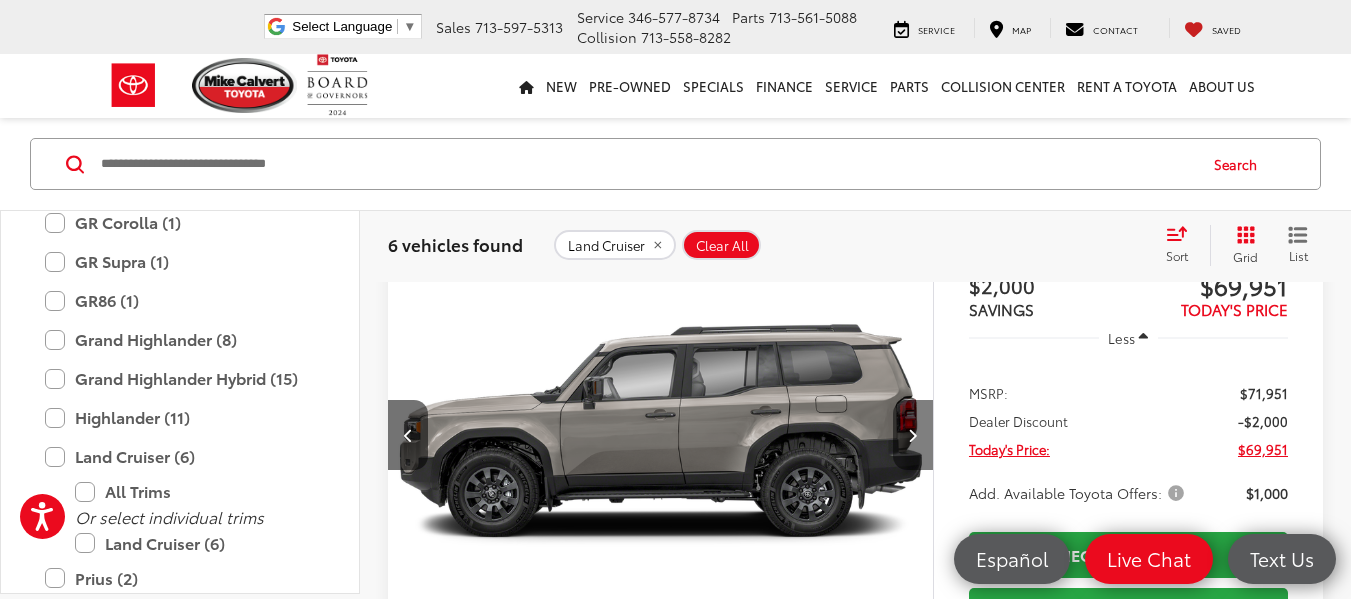 click at bounding box center [913, 435] 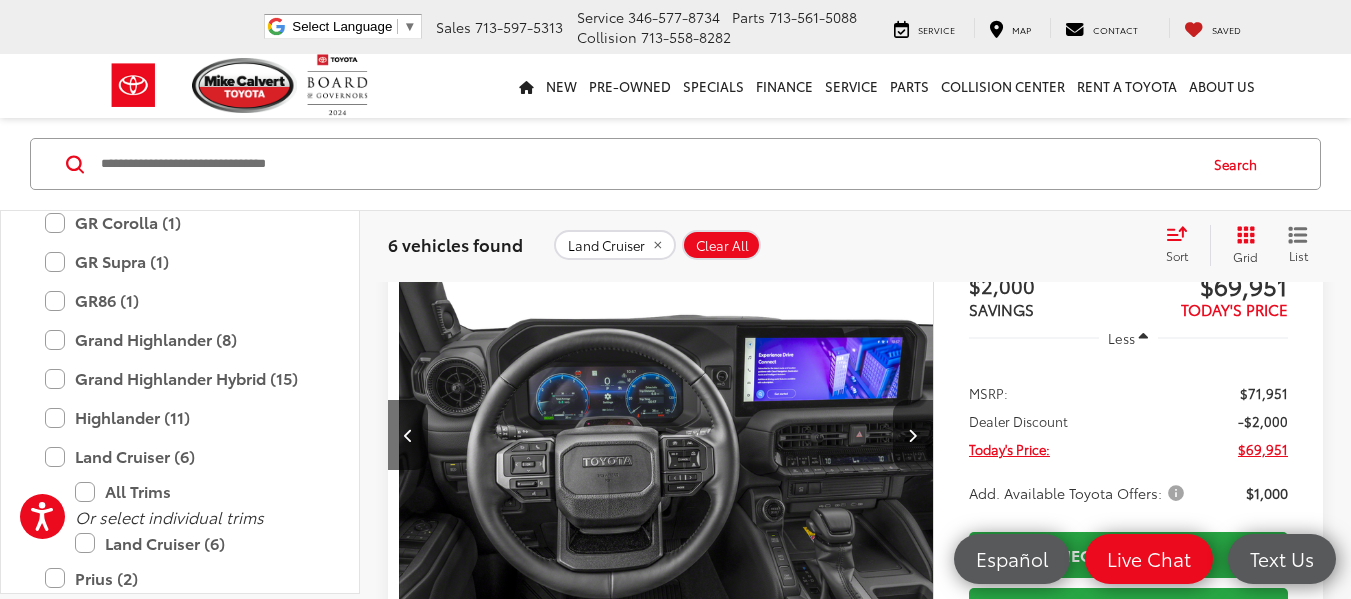scroll, scrollTop: 0, scrollLeft: 2192, axis: horizontal 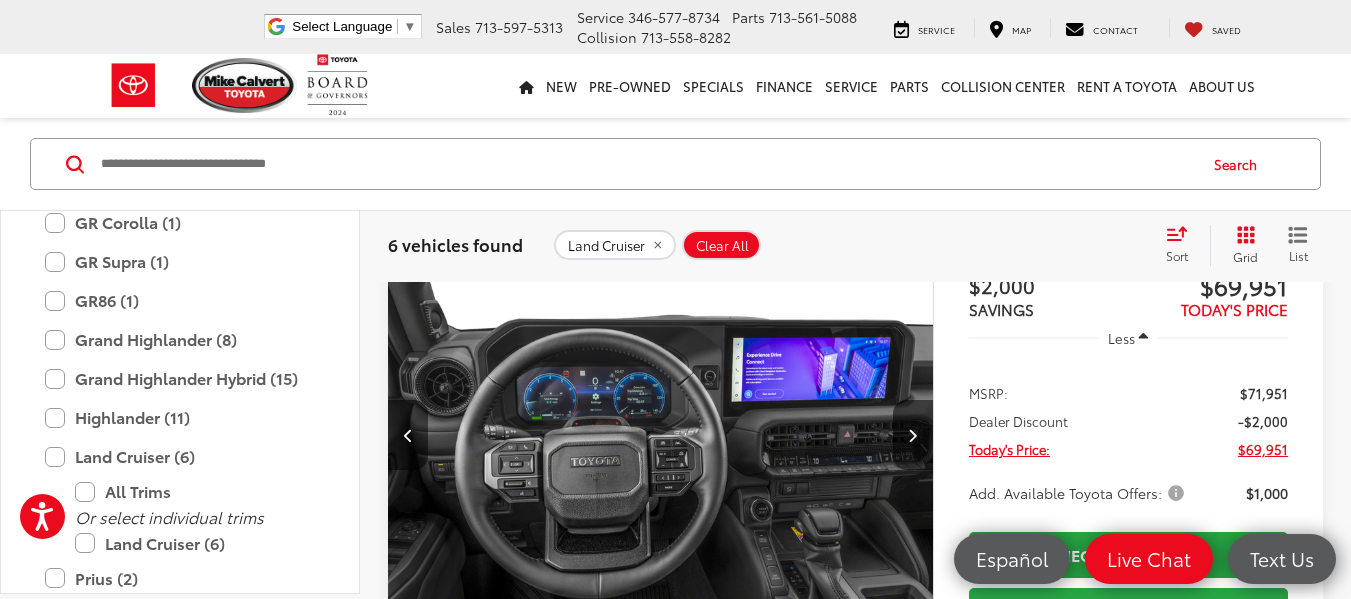 click at bounding box center [408, 435] 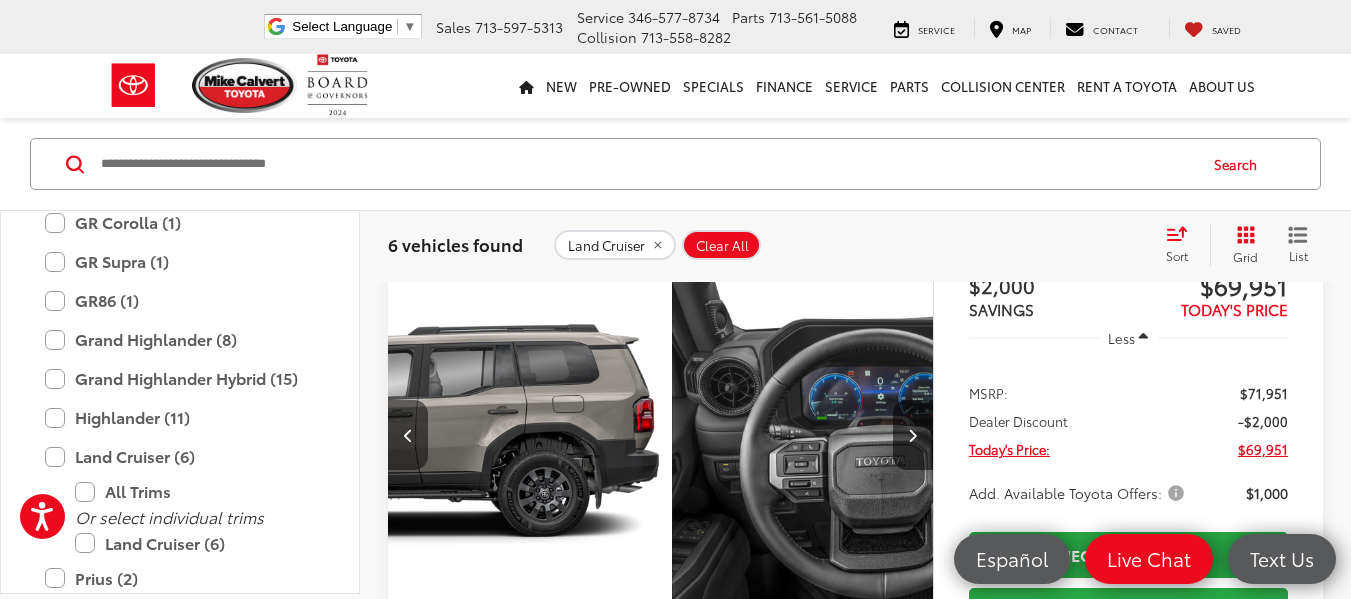 scroll, scrollTop: 0, scrollLeft: 1644, axis: horizontal 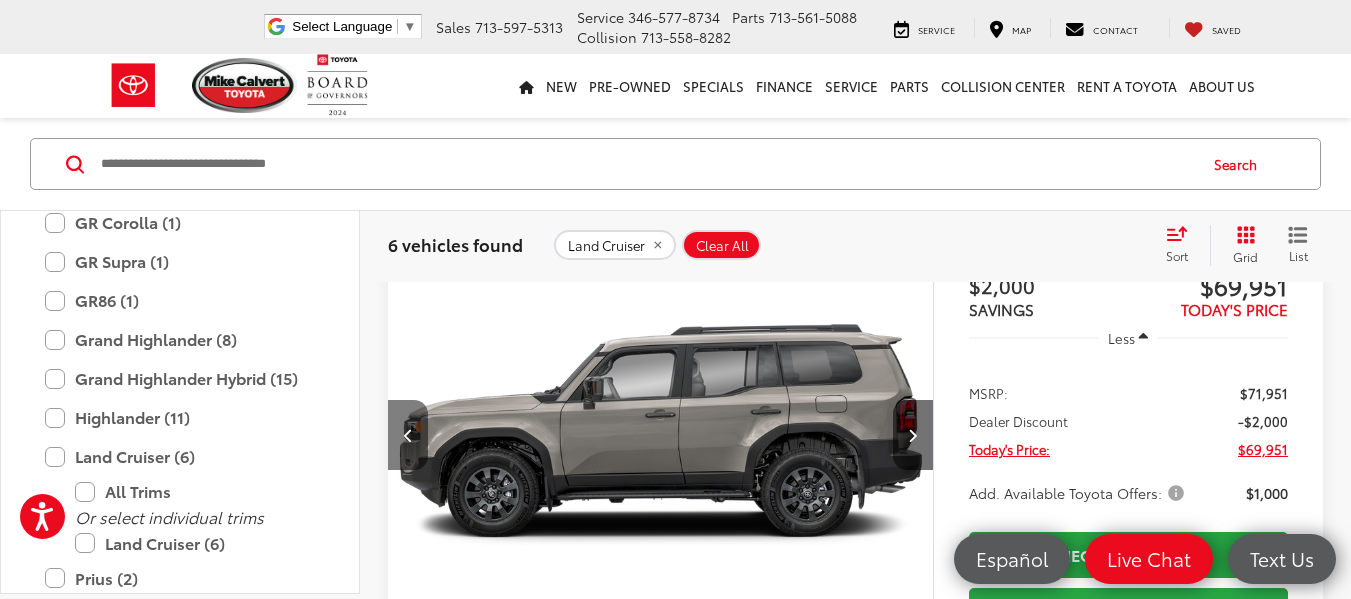 click at bounding box center (408, 435) 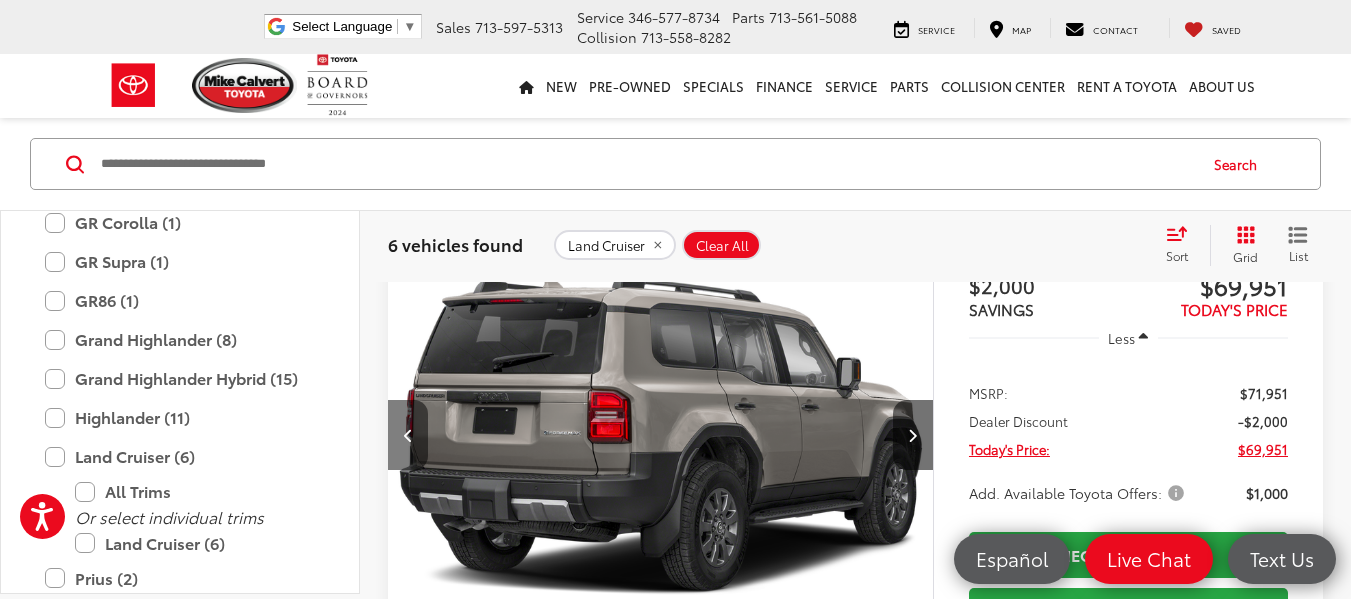 click at bounding box center [408, 435] 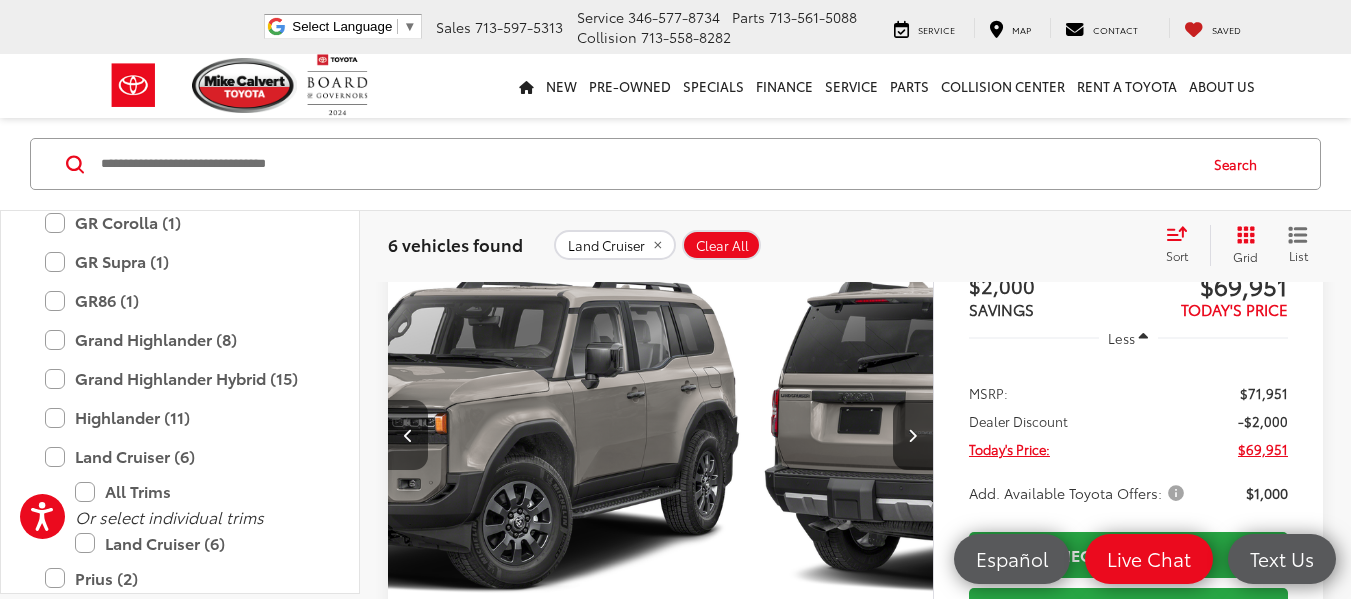 scroll, scrollTop: 0, scrollLeft: 548, axis: horizontal 